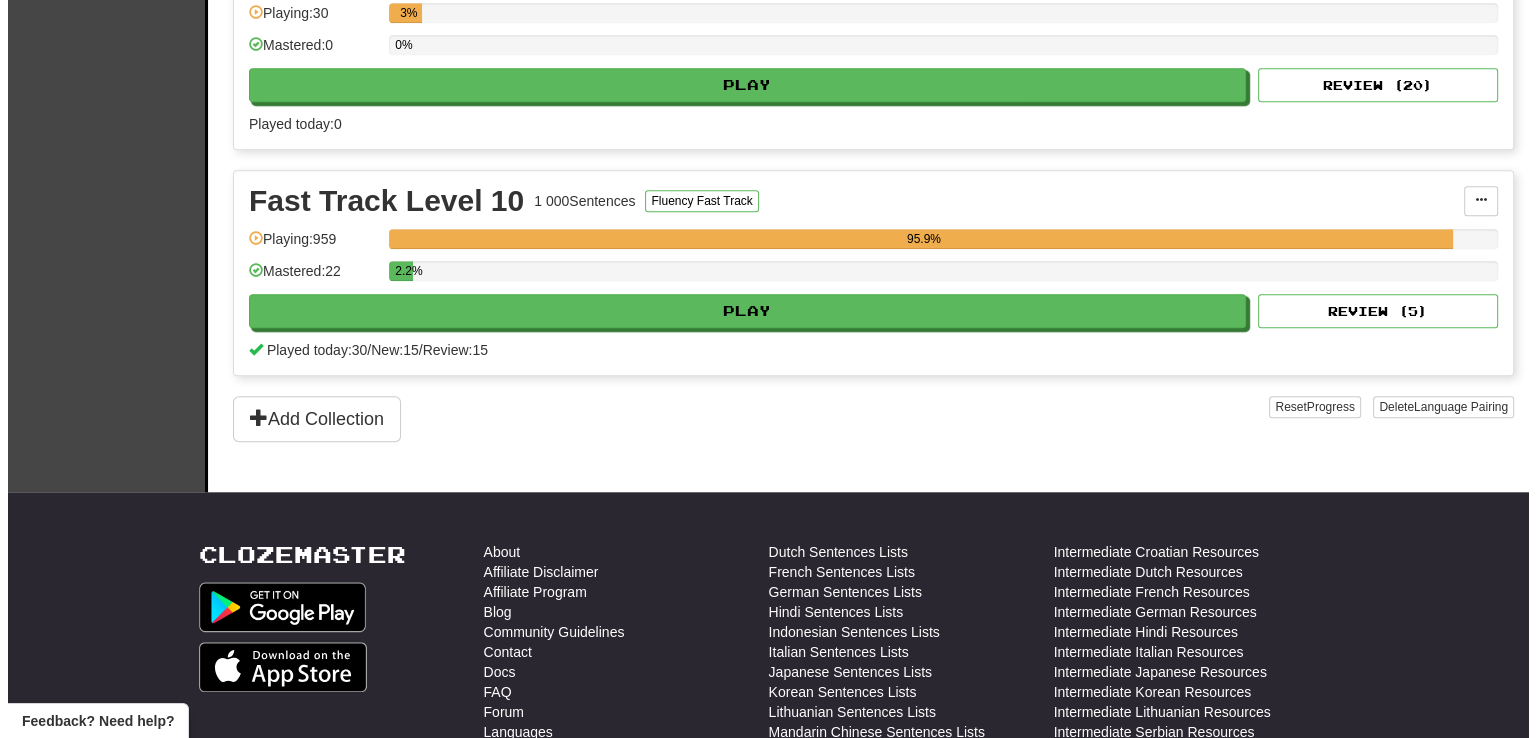 scroll, scrollTop: 1900, scrollLeft: 0, axis: vertical 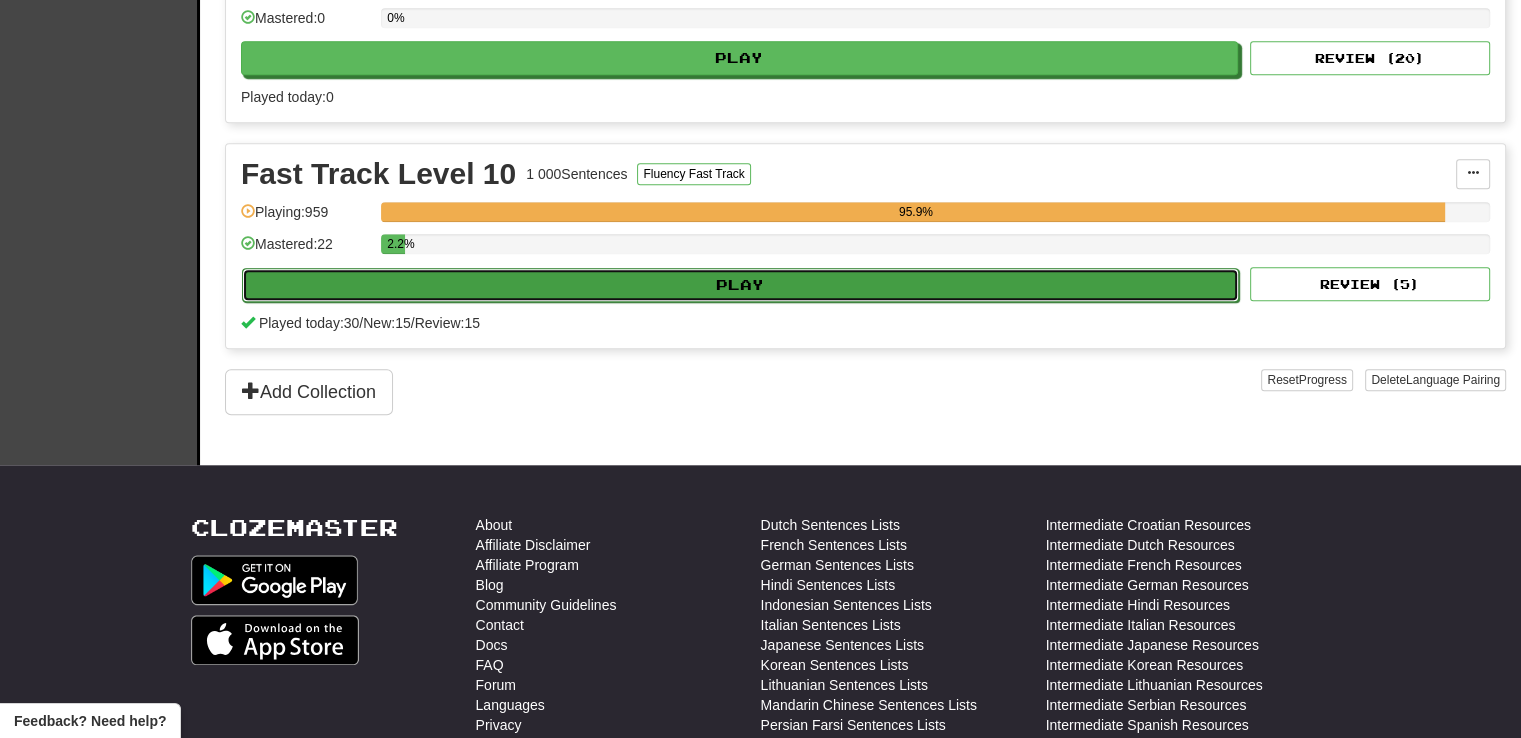 click on "Play" at bounding box center (740, 285) 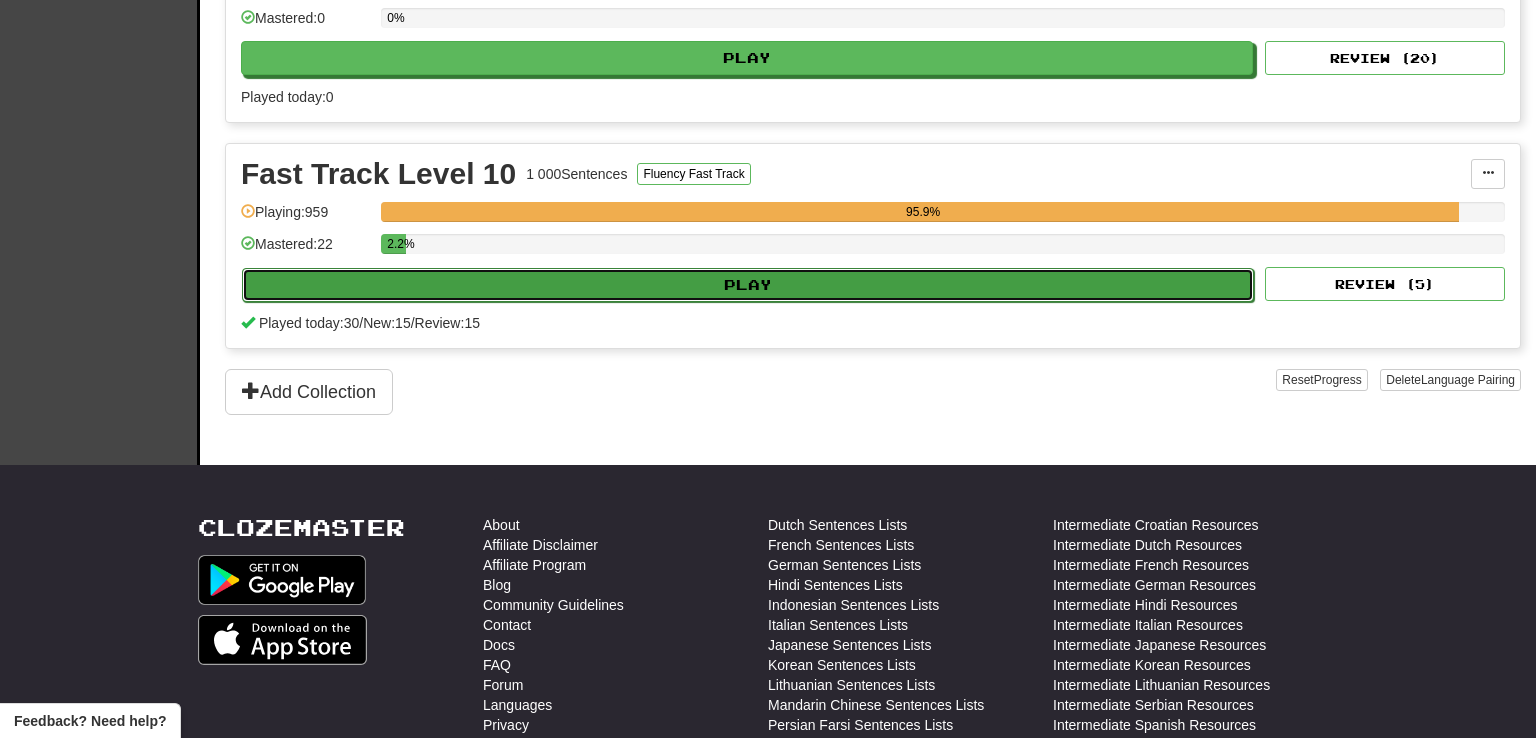 select on "**" 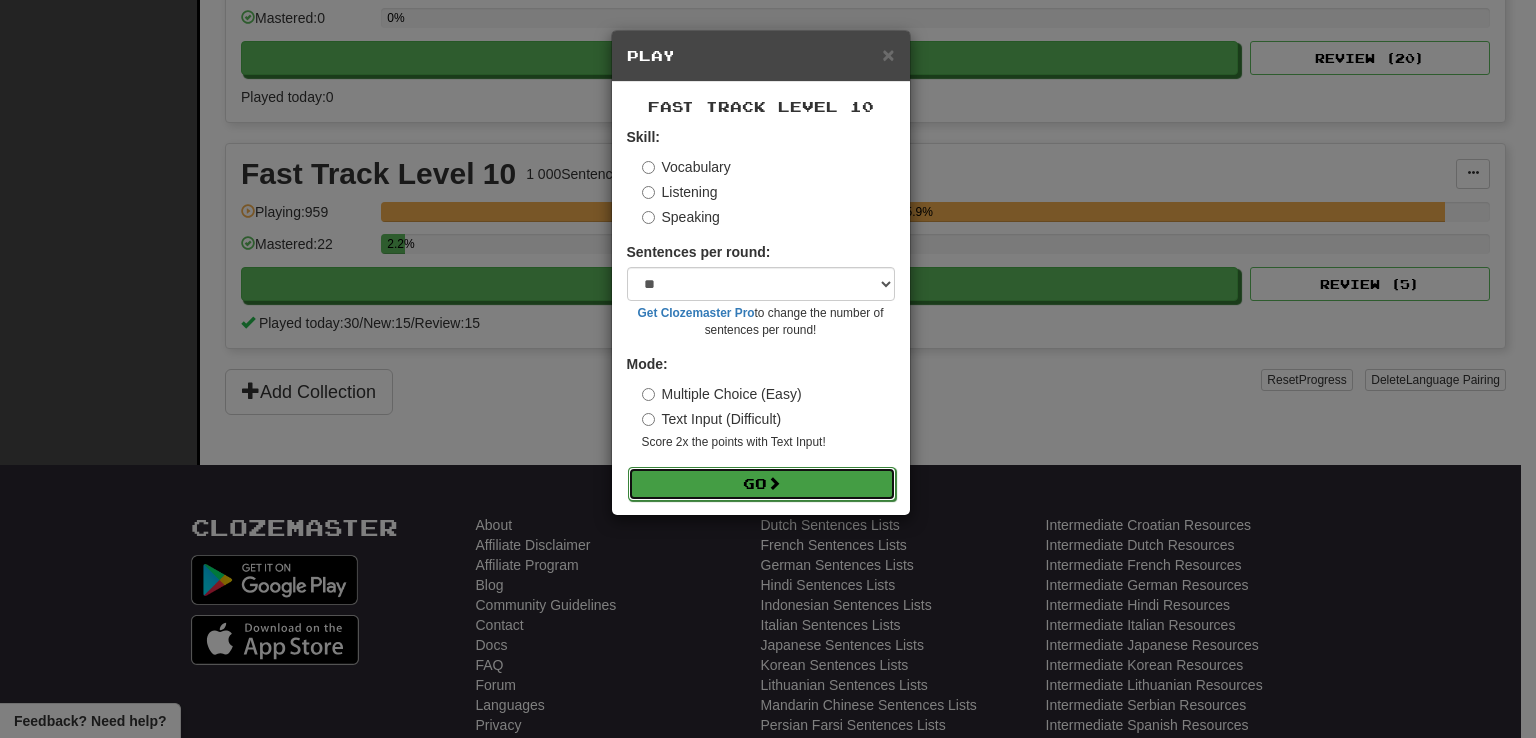 click on "Go" at bounding box center [762, 484] 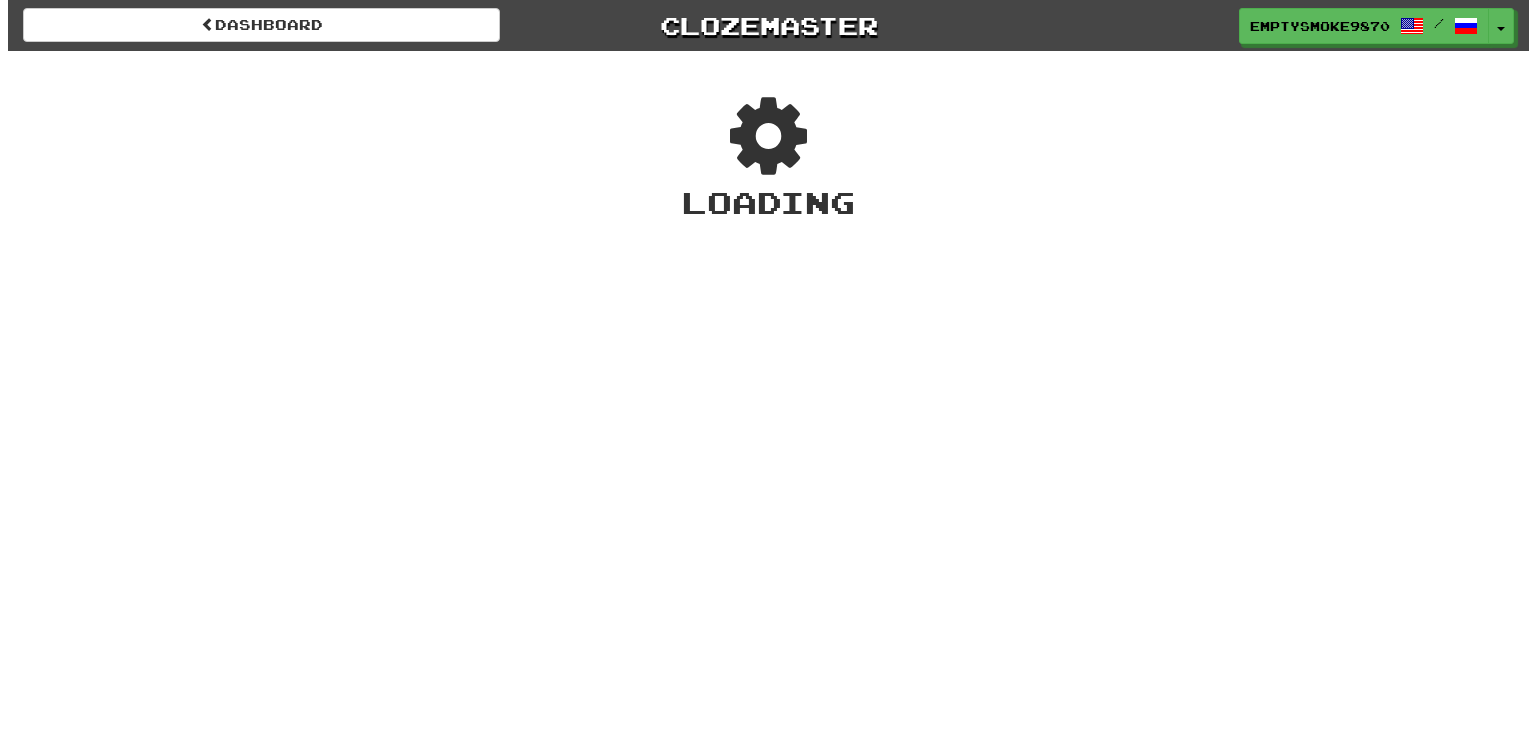 scroll, scrollTop: 0, scrollLeft: 0, axis: both 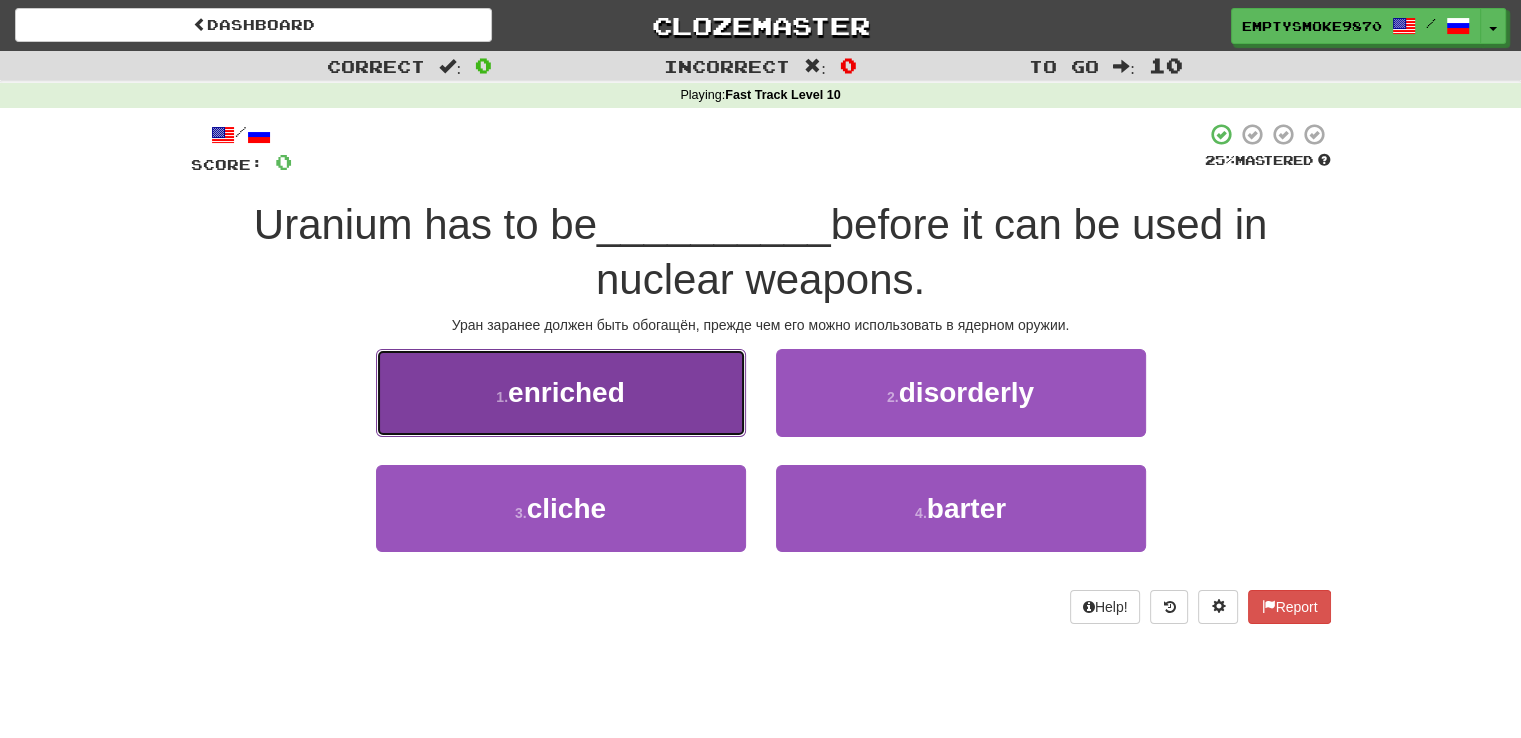 click on "1 .  enriched" at bounding box center (561, 392) 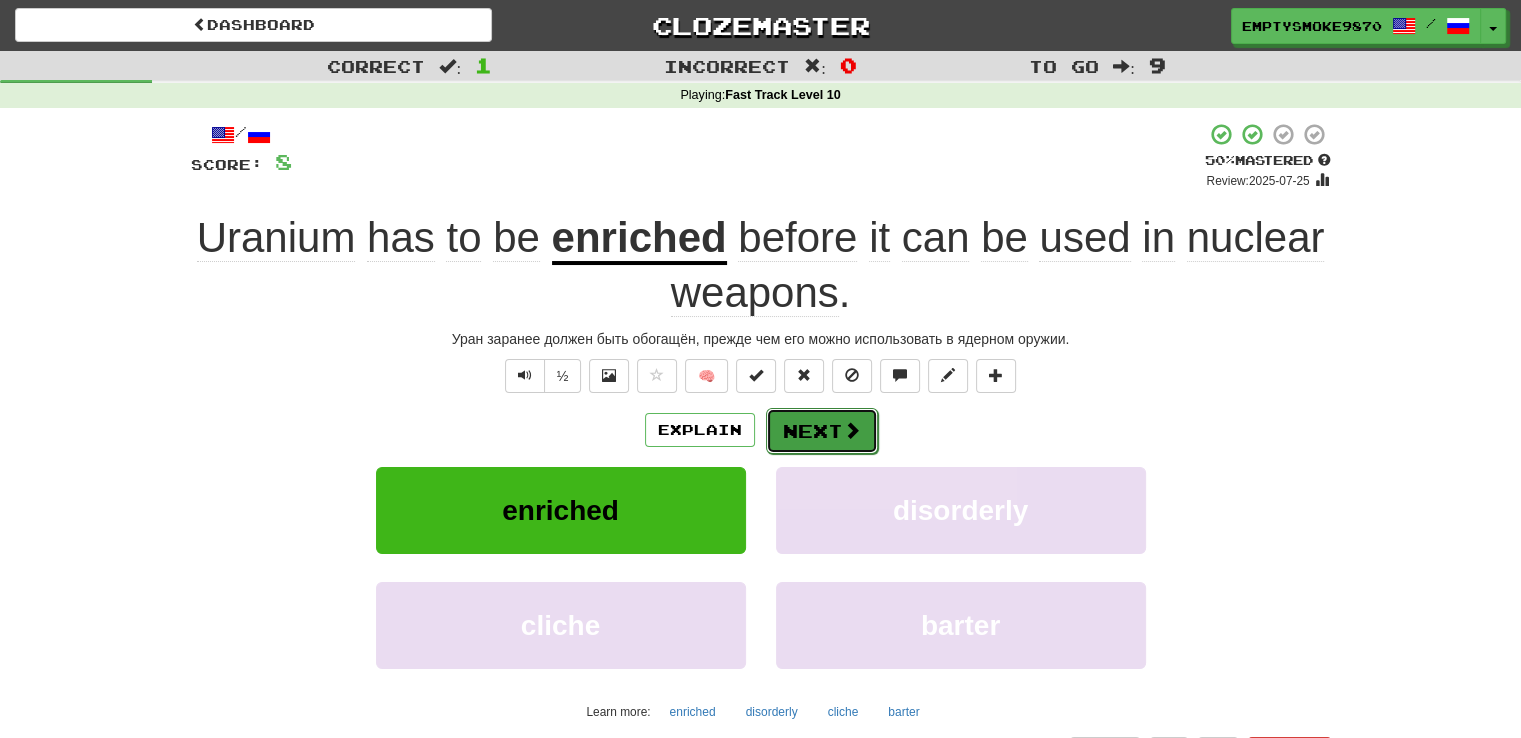 click on "Next" at bounding box center [822, 431] 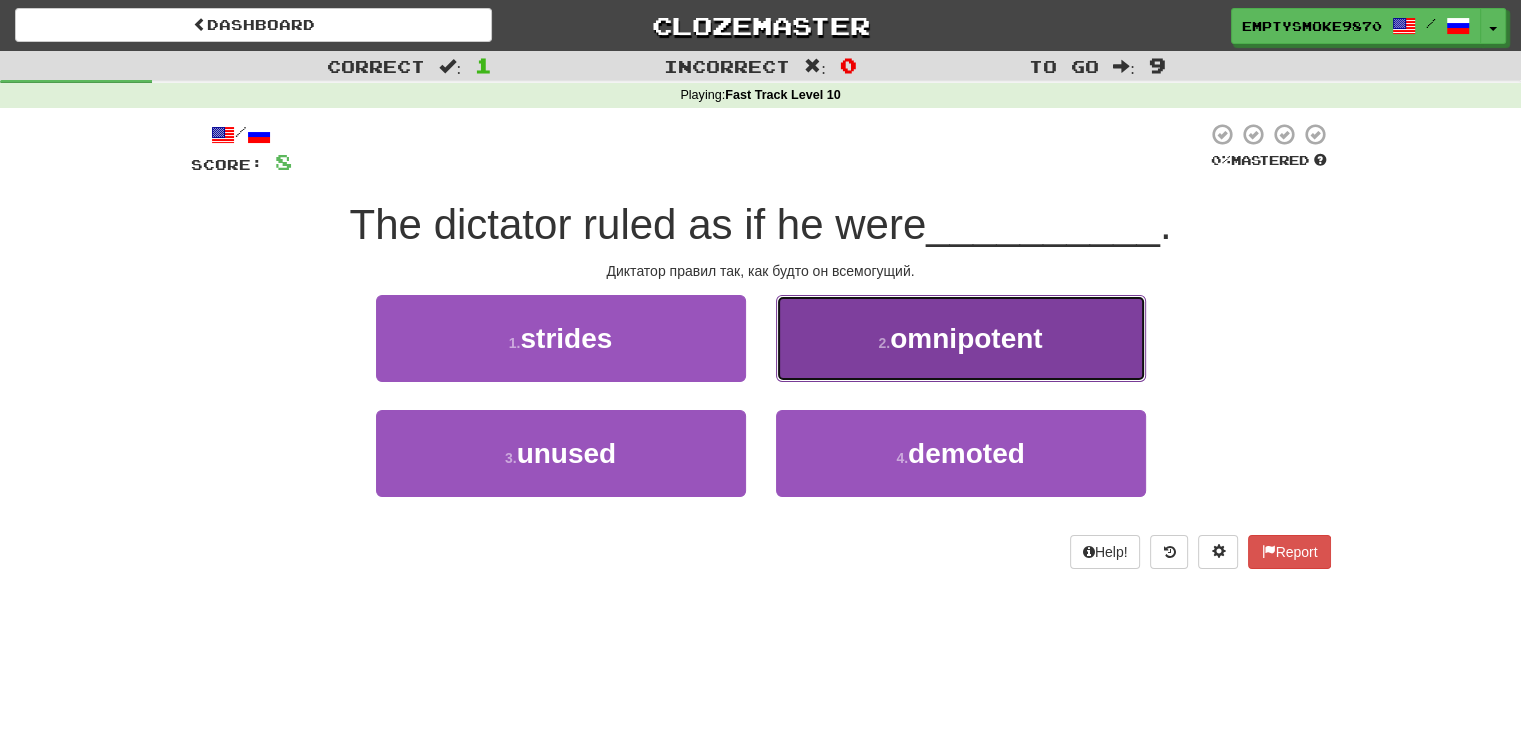 click on "2 .  omnipotent" at bounding box center (961, 338) 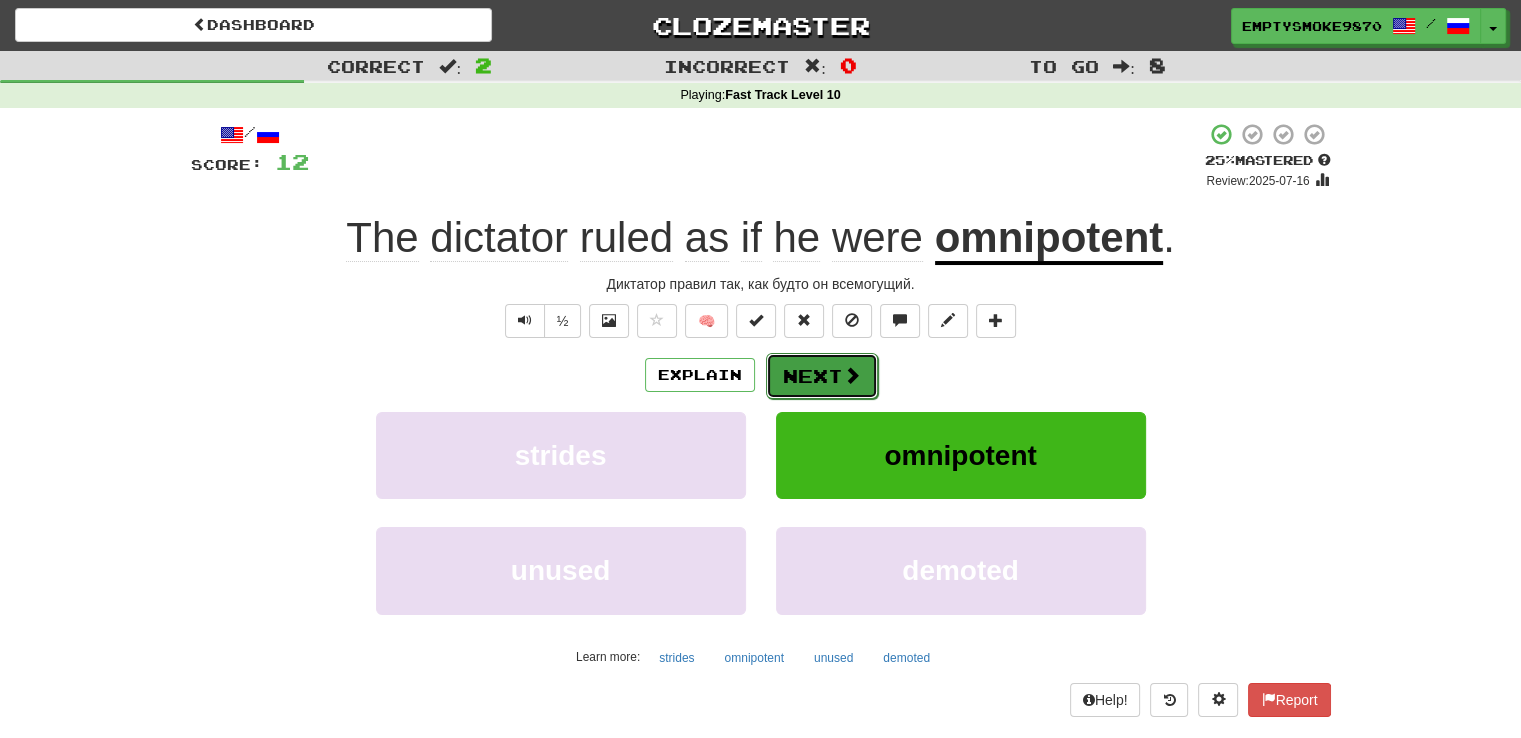 click on "Next" at bounding box center (822, 376) 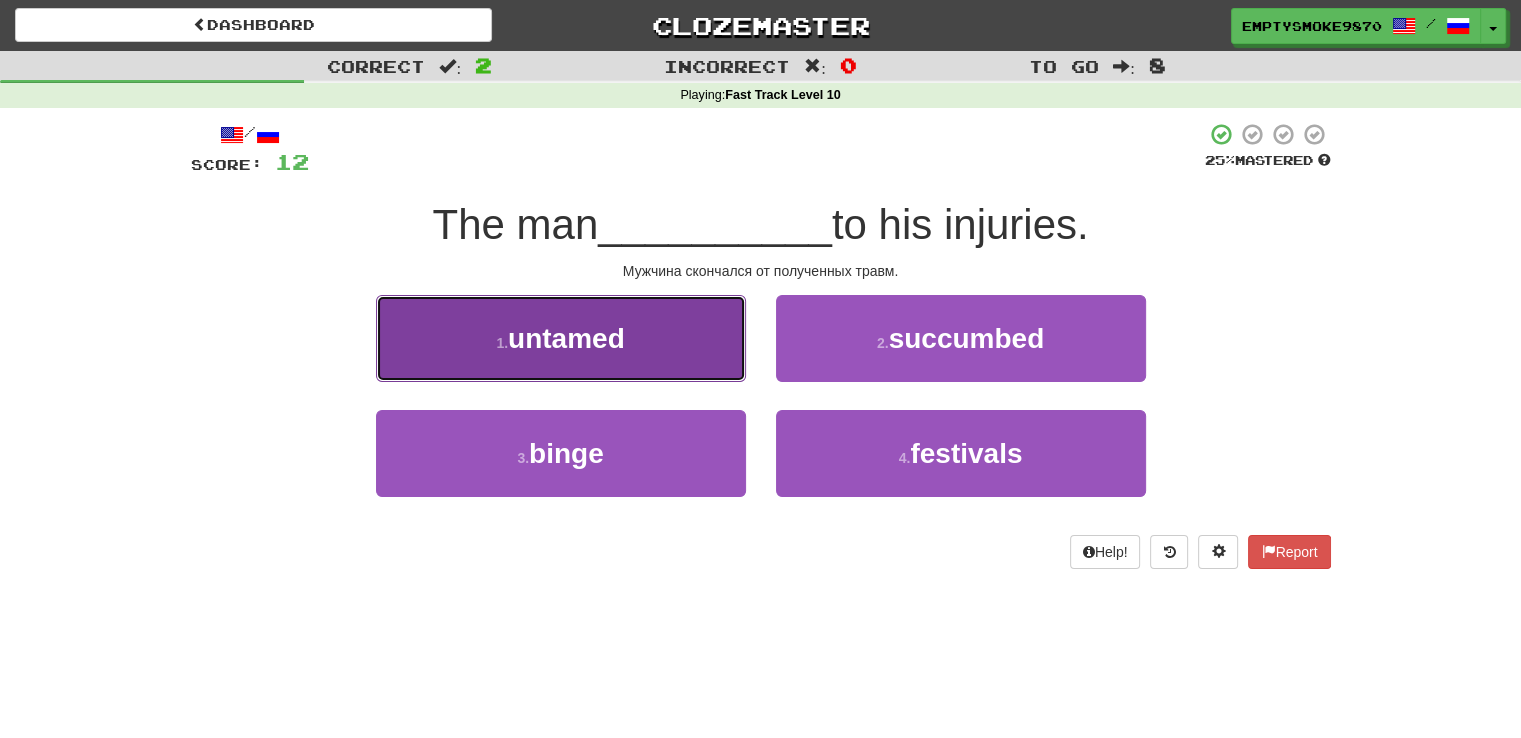 click on "1 . untamed" at bounding box center [561, 338] 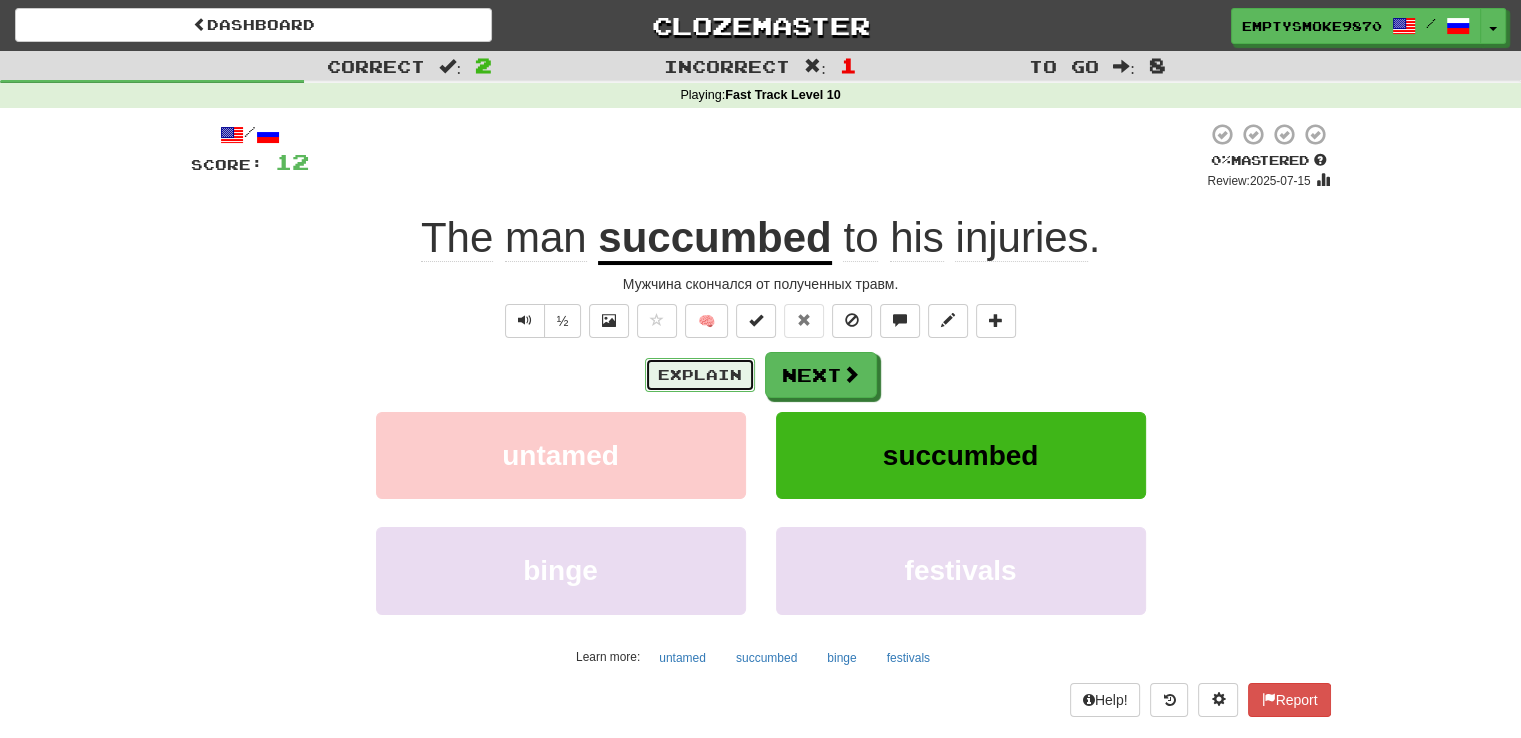 click on "Explain" at bounding box center (700, 375) 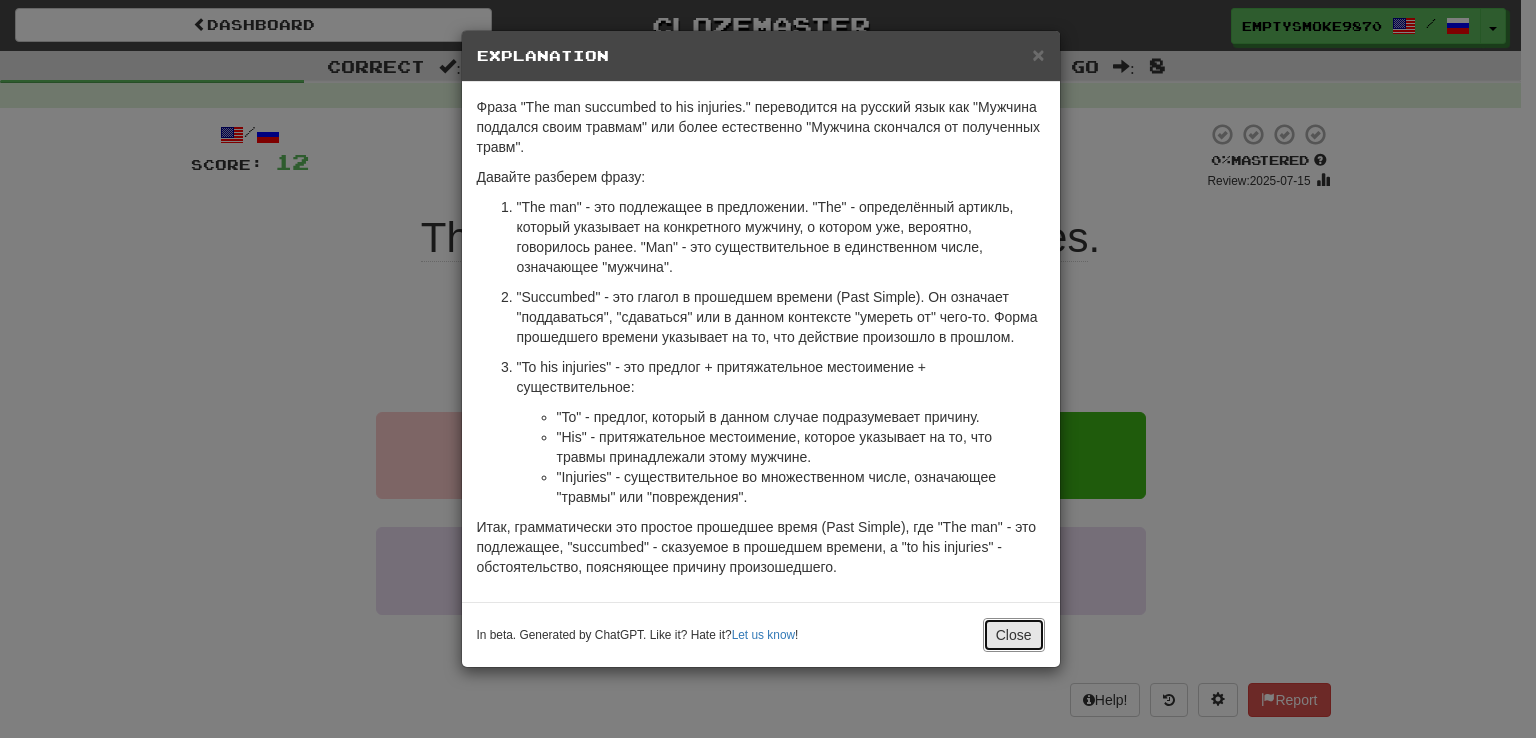 click on "Close" at bounding box center (1014, 635) 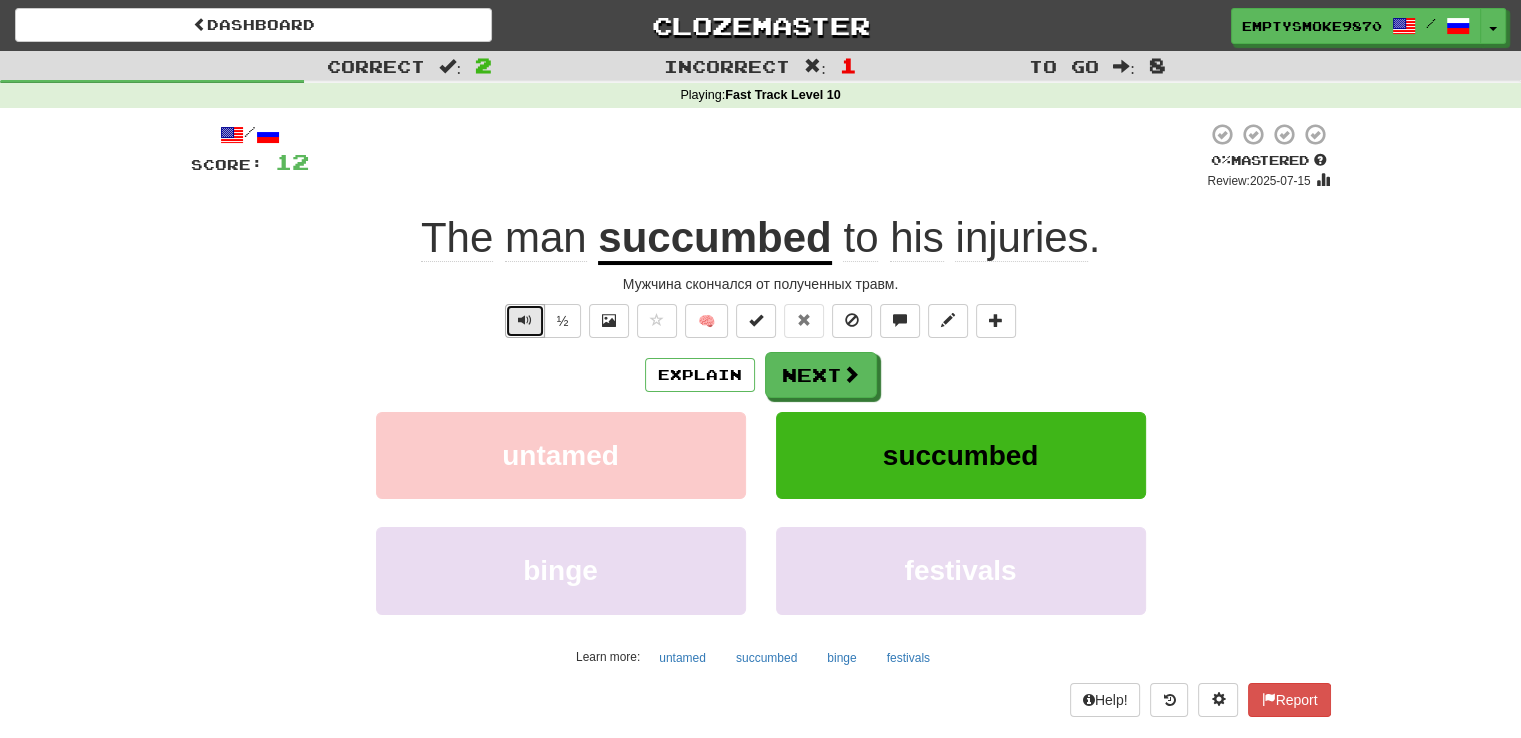 click at bounding box center [525, 320] 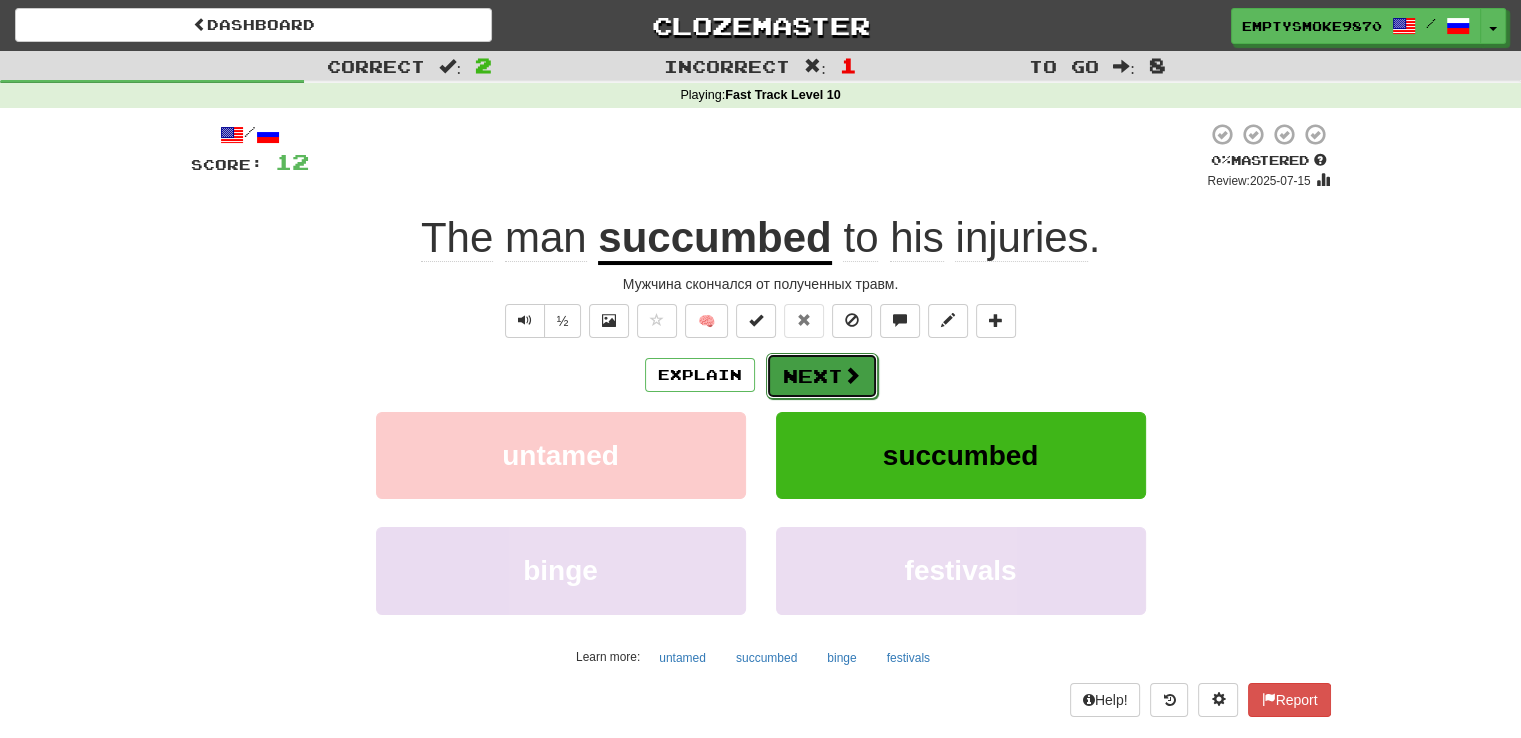 click on "Next" at bounding box center [822, 376] 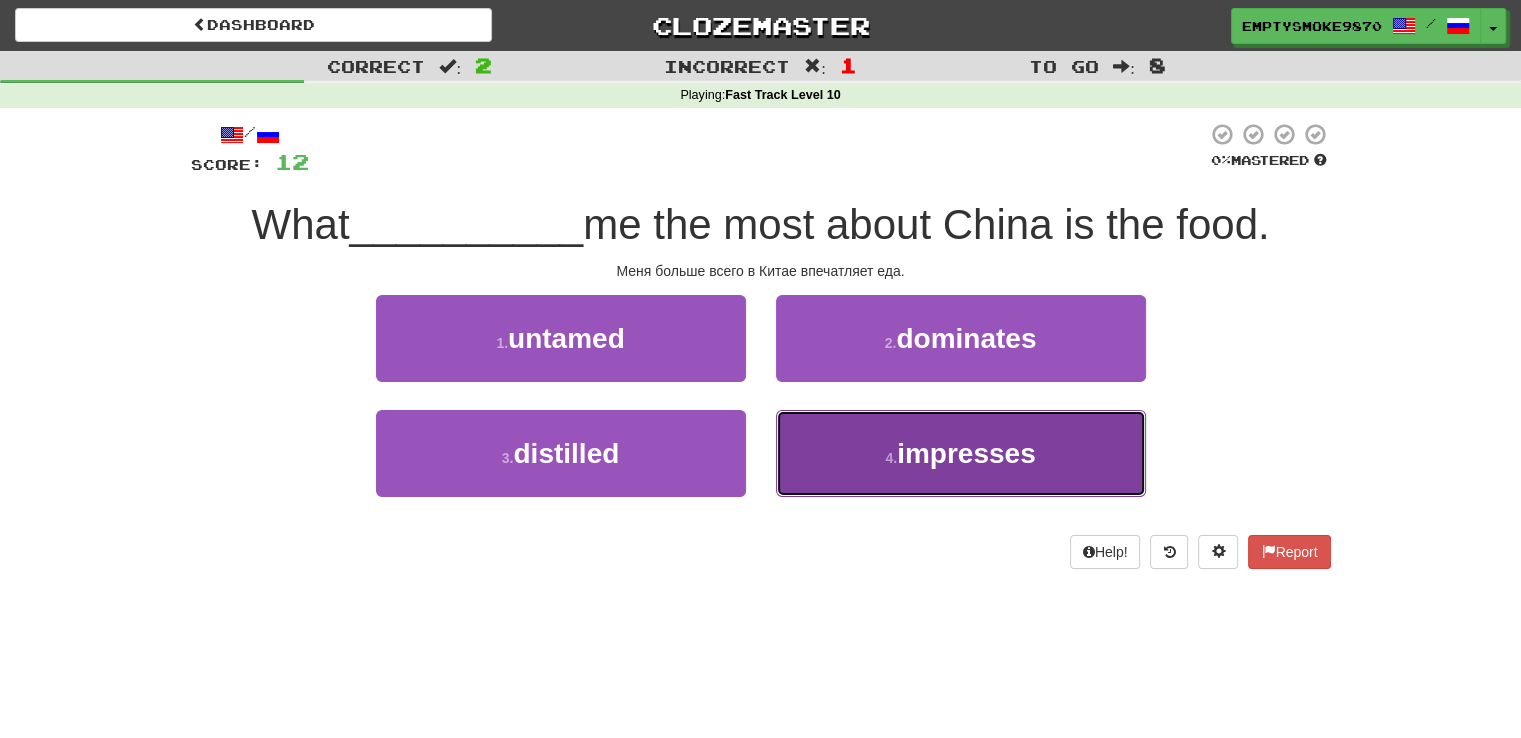 click on "4 . impresses" at bounding box center [961, 453] 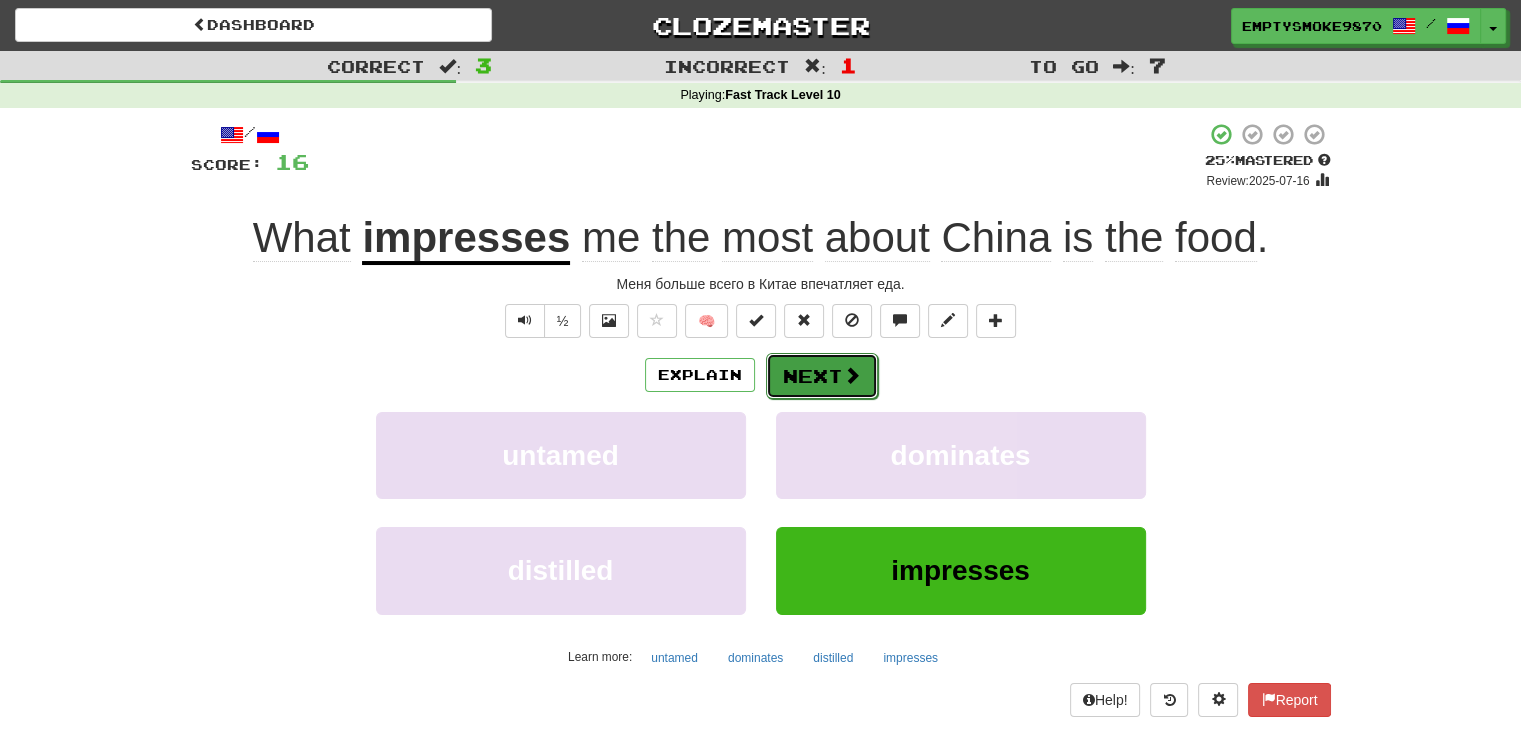 click on "Next" at bounding box center [822, 376] 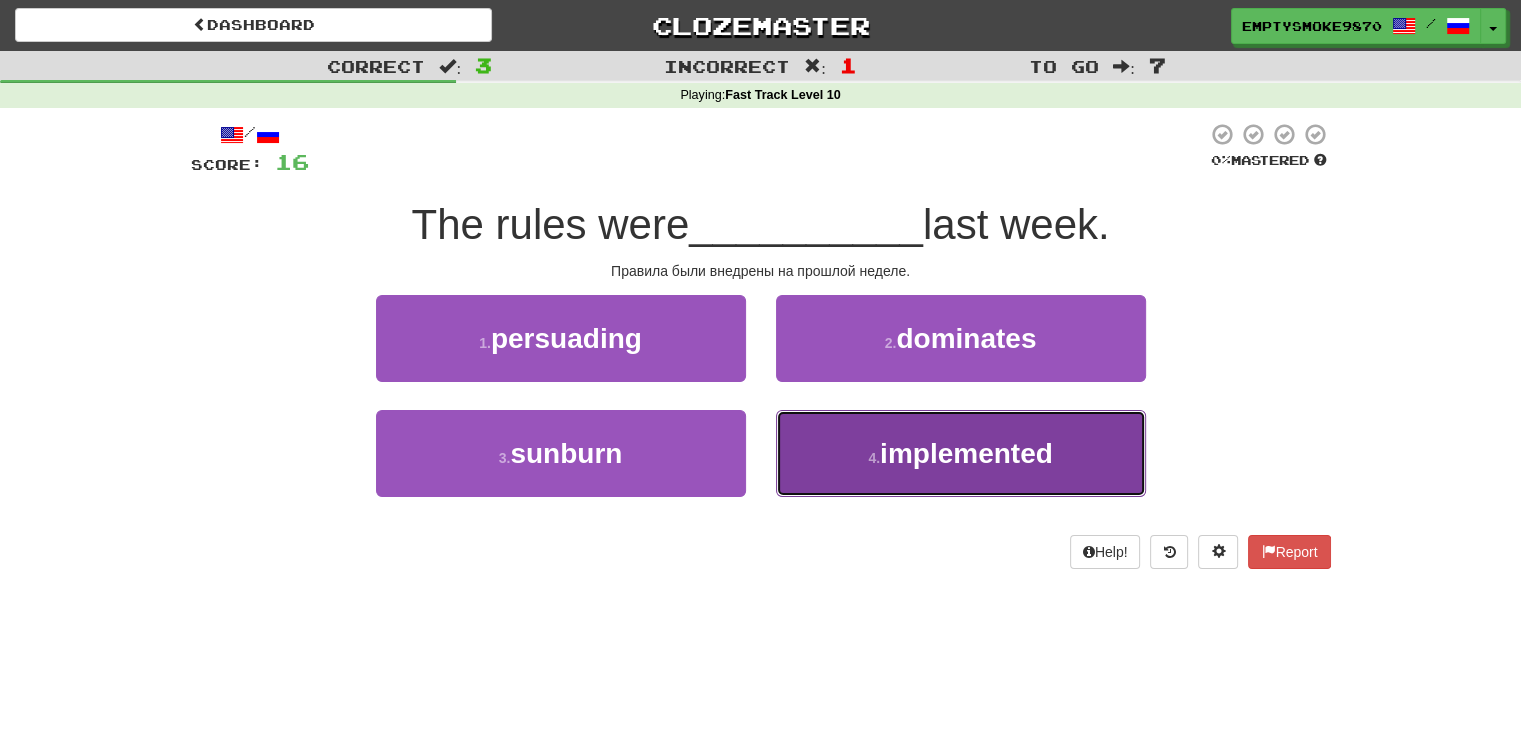 click on "4 .  implemented" at bounding box center (961, 453) 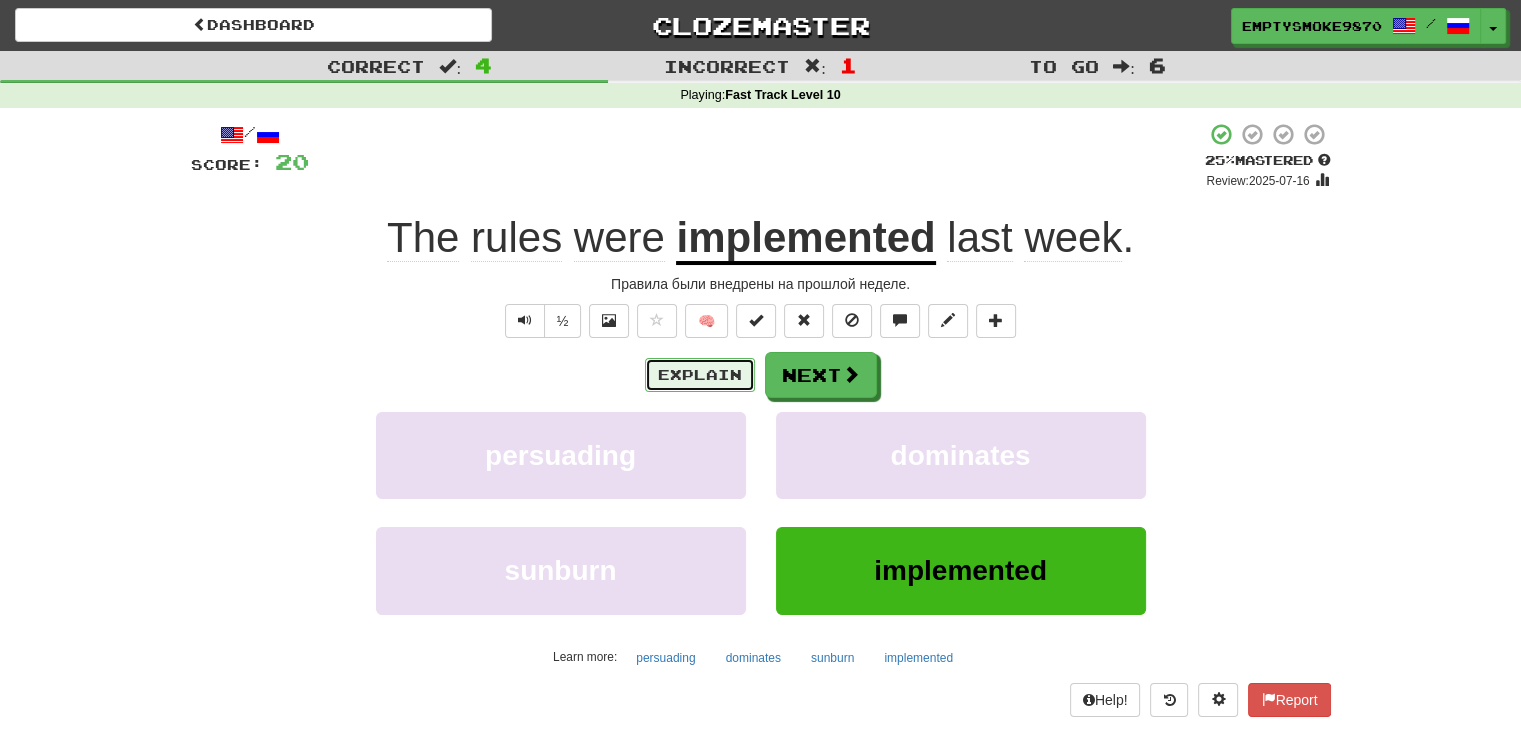 click on "Explain" at bounding box center [700, 375] 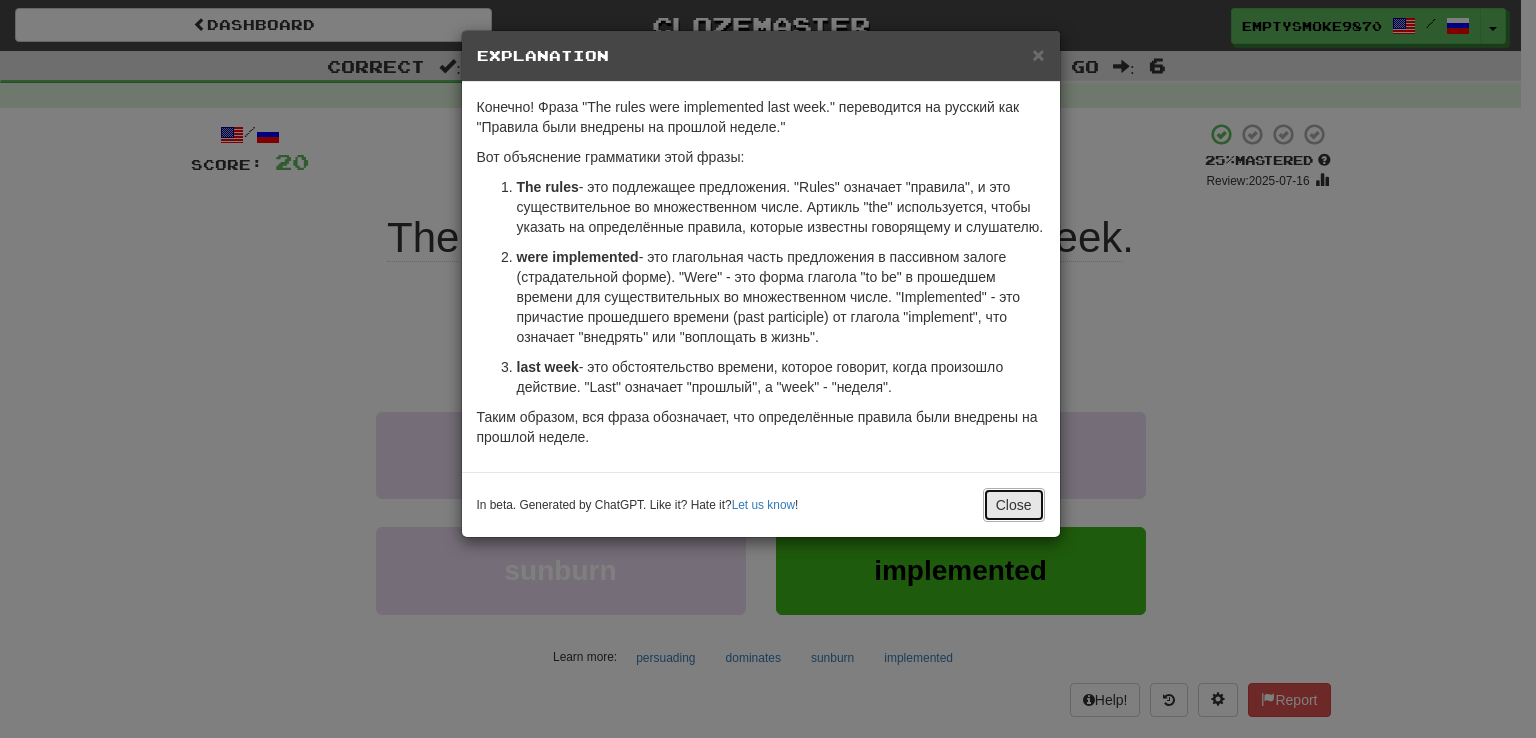 click on "Close" at bounding box center [1014, 505] 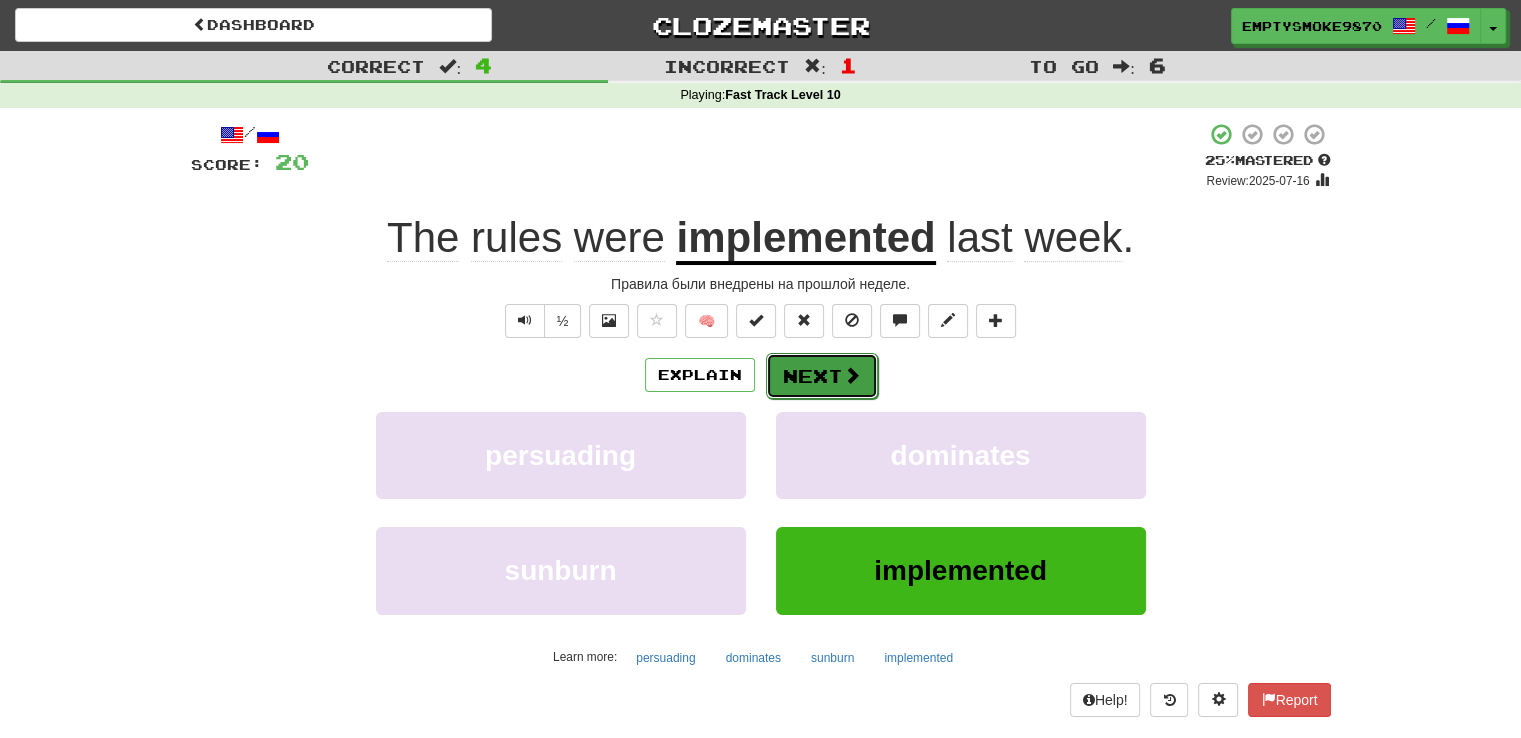 click on "Next" at bounding box center [822, 376] 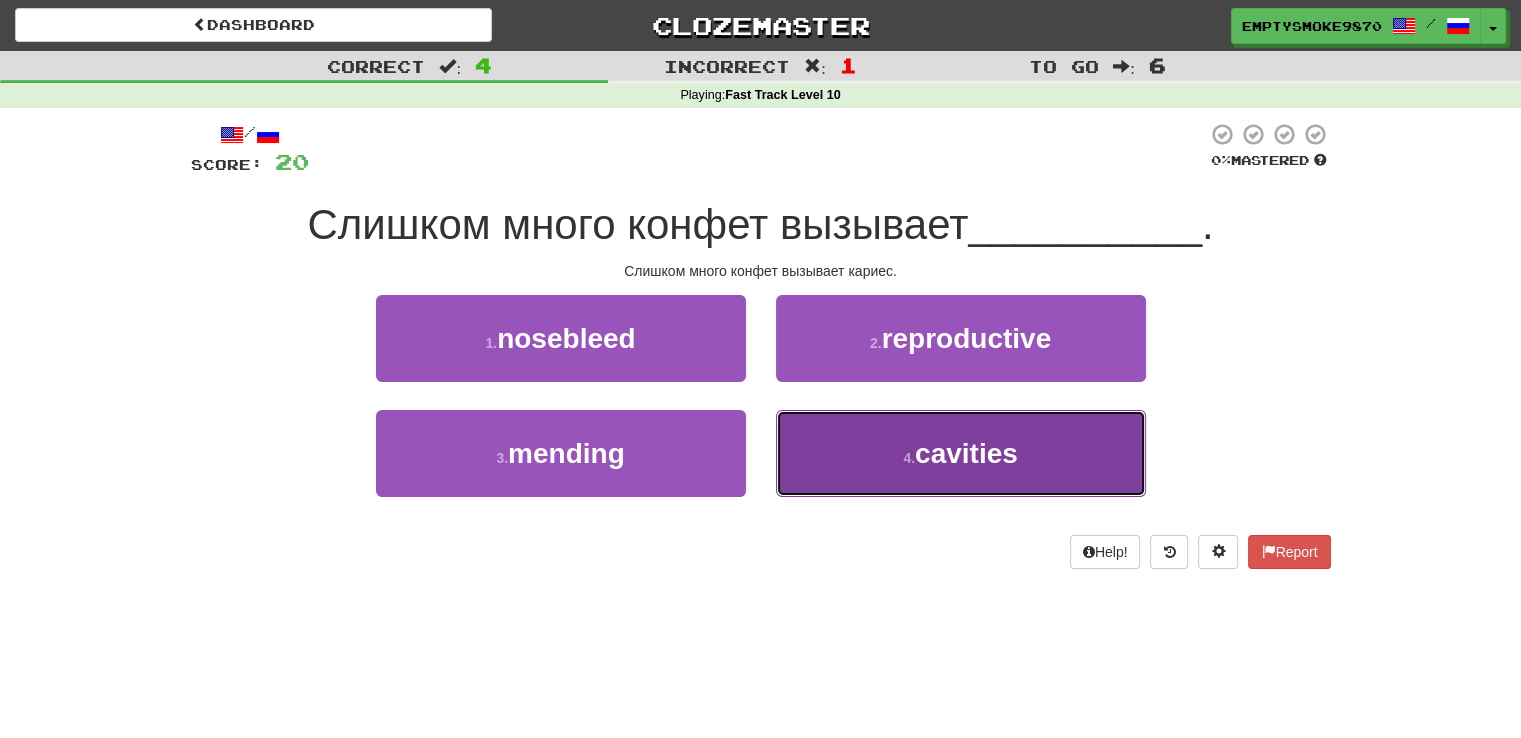 click on "4 .  cavities" at bounding box center (961, 453) 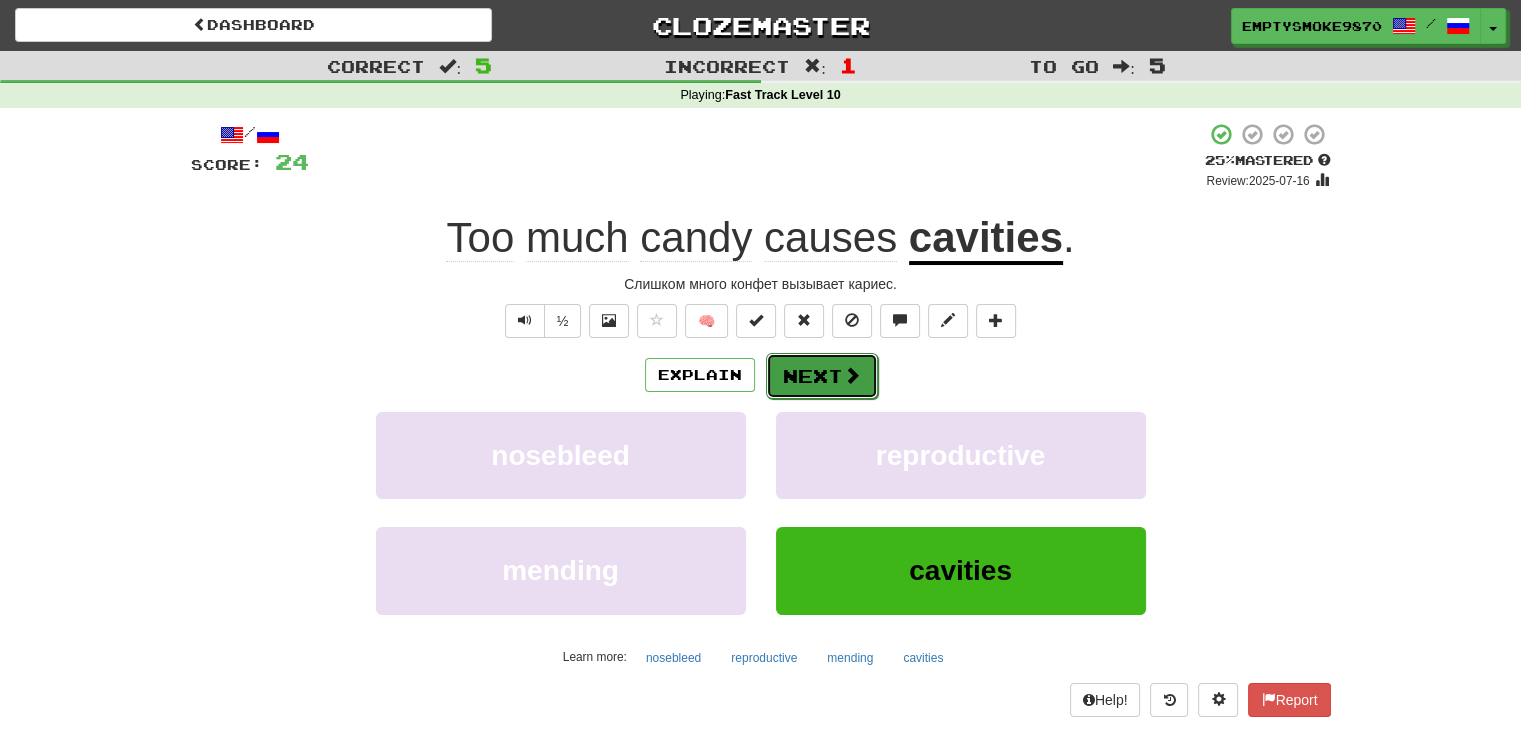 click on "Next" at bounding box center (822, 376) 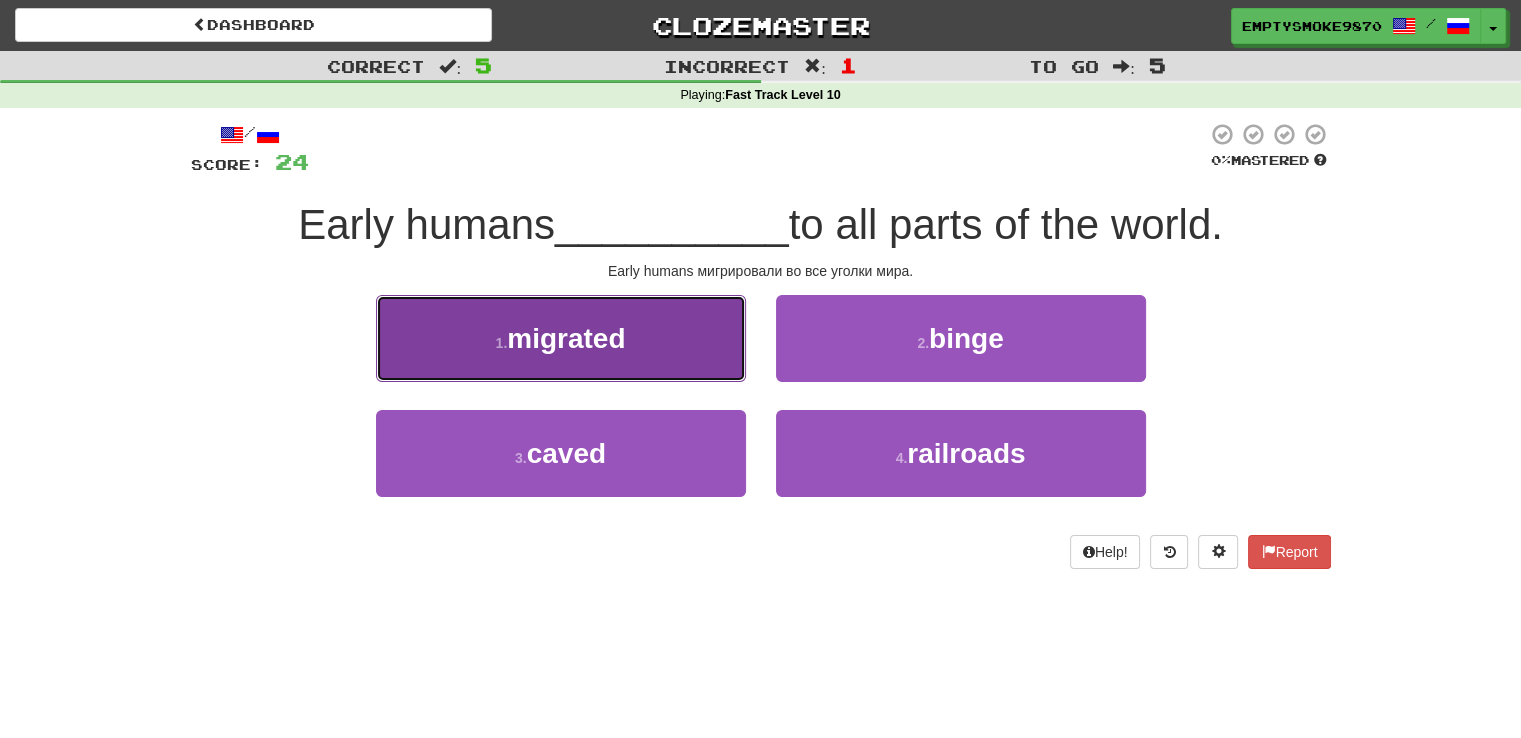 click on "1 .  migrated" at bounding box center [561, 338] 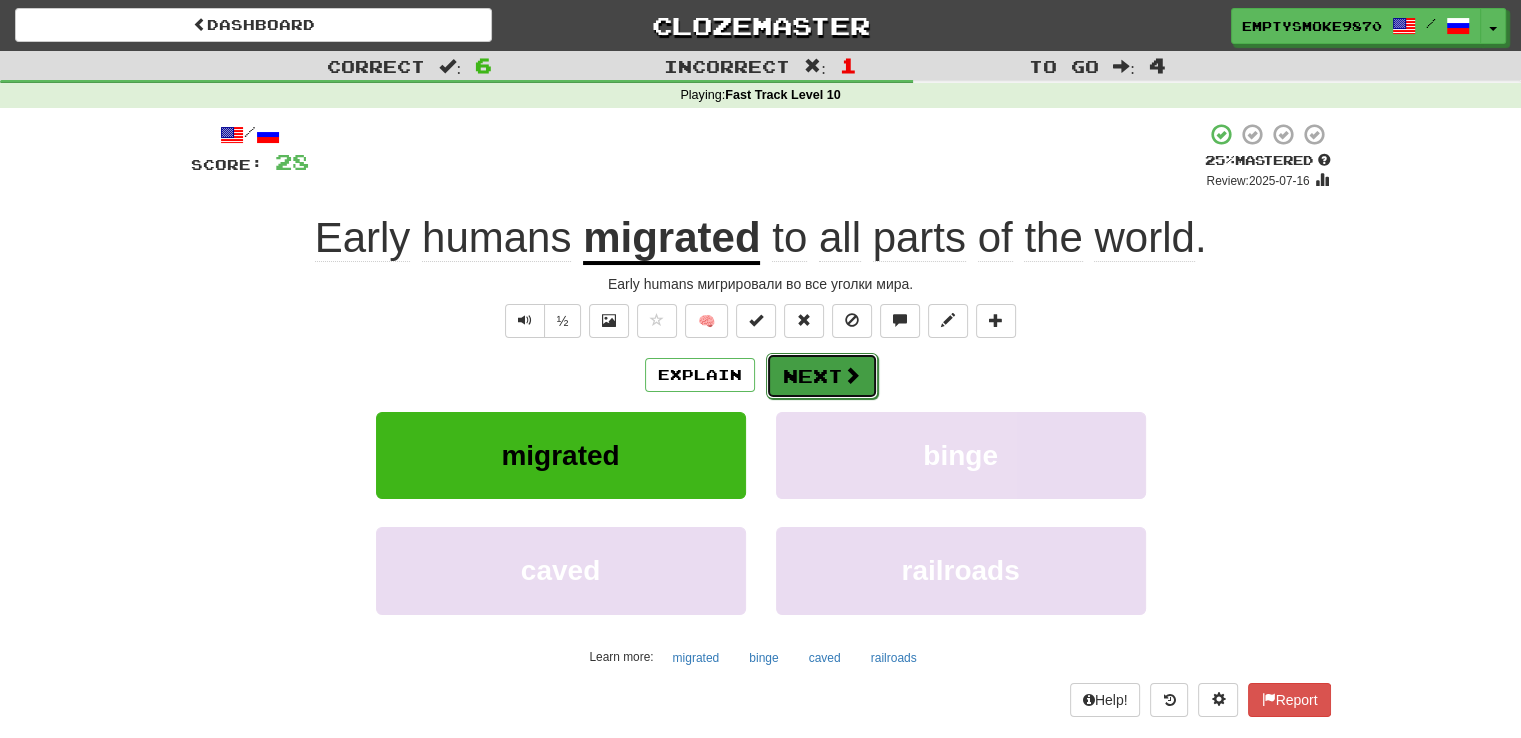 click on "Next" at bounding box center (822, 376) 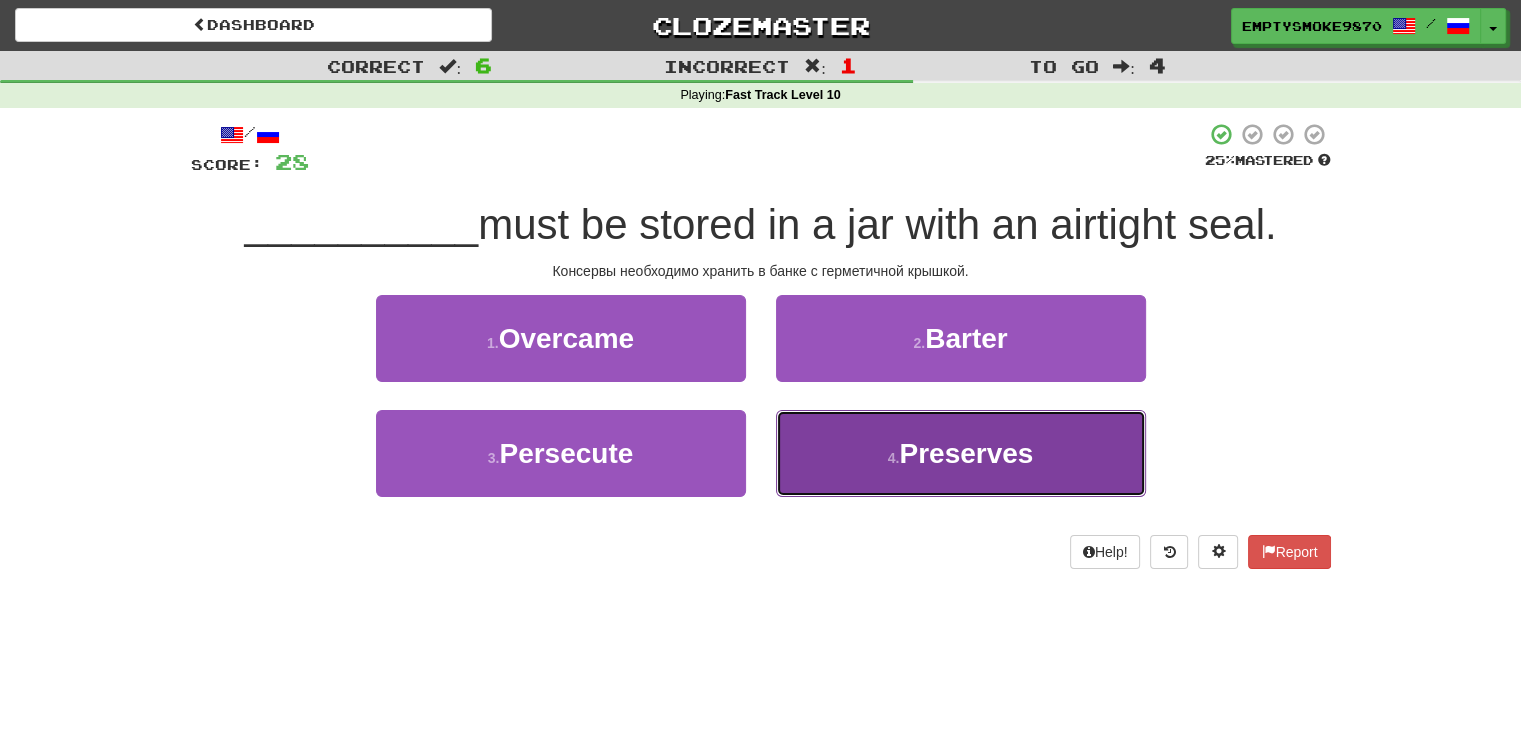 click on "[NUMBER] . Preserves" at bounding box center [961, 453] 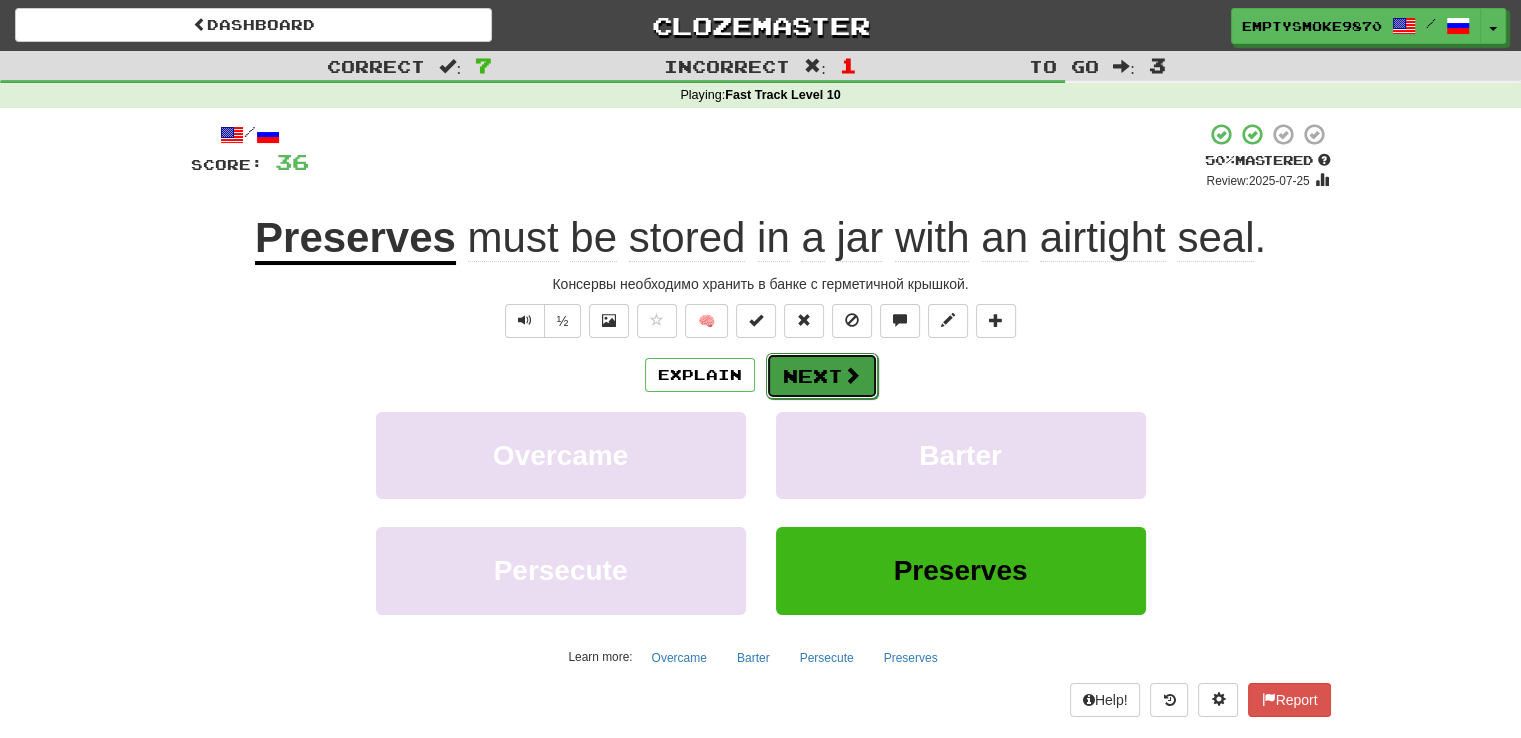 click on "Next" at bounding box center (822, 376) 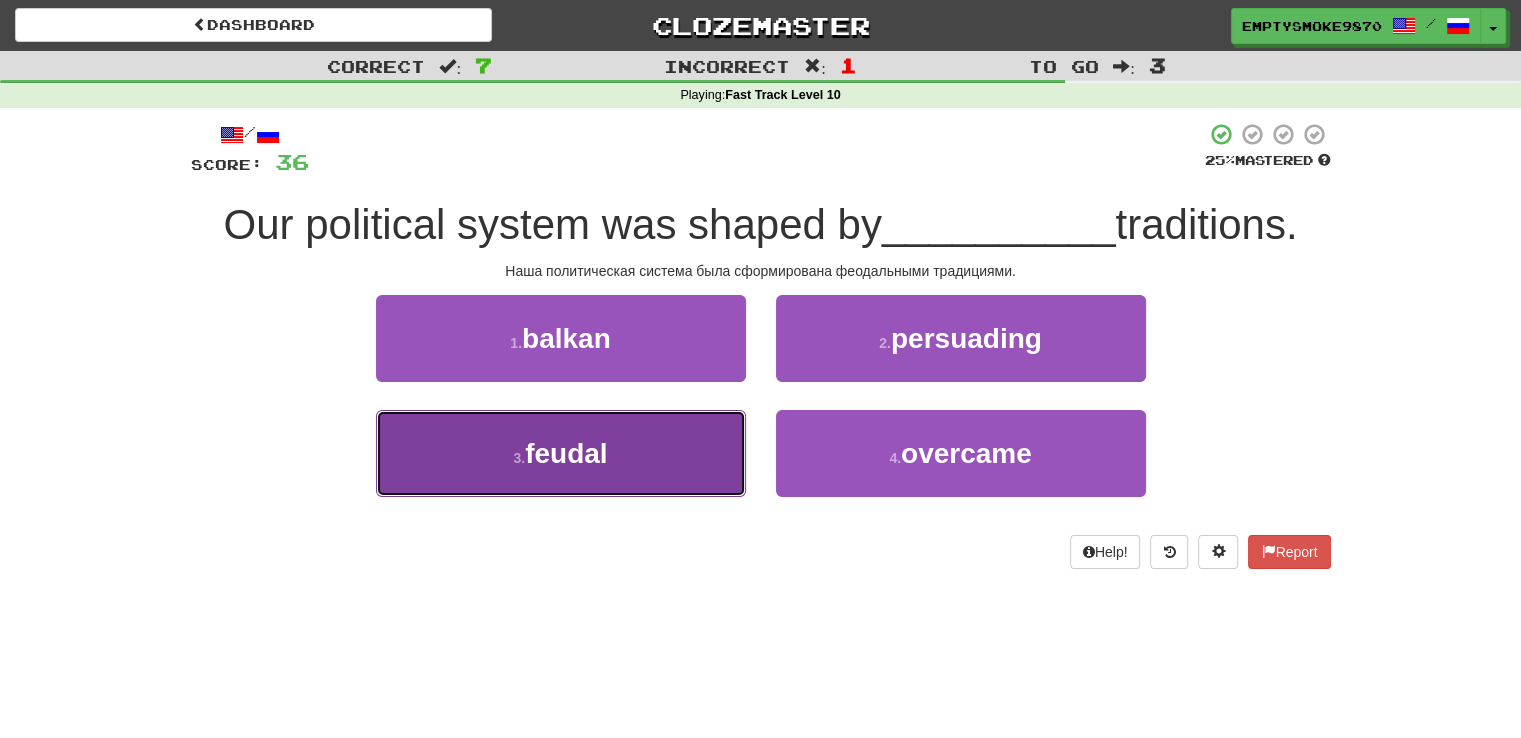 click on "3 .  feudal" at bounding box center [561, 453] 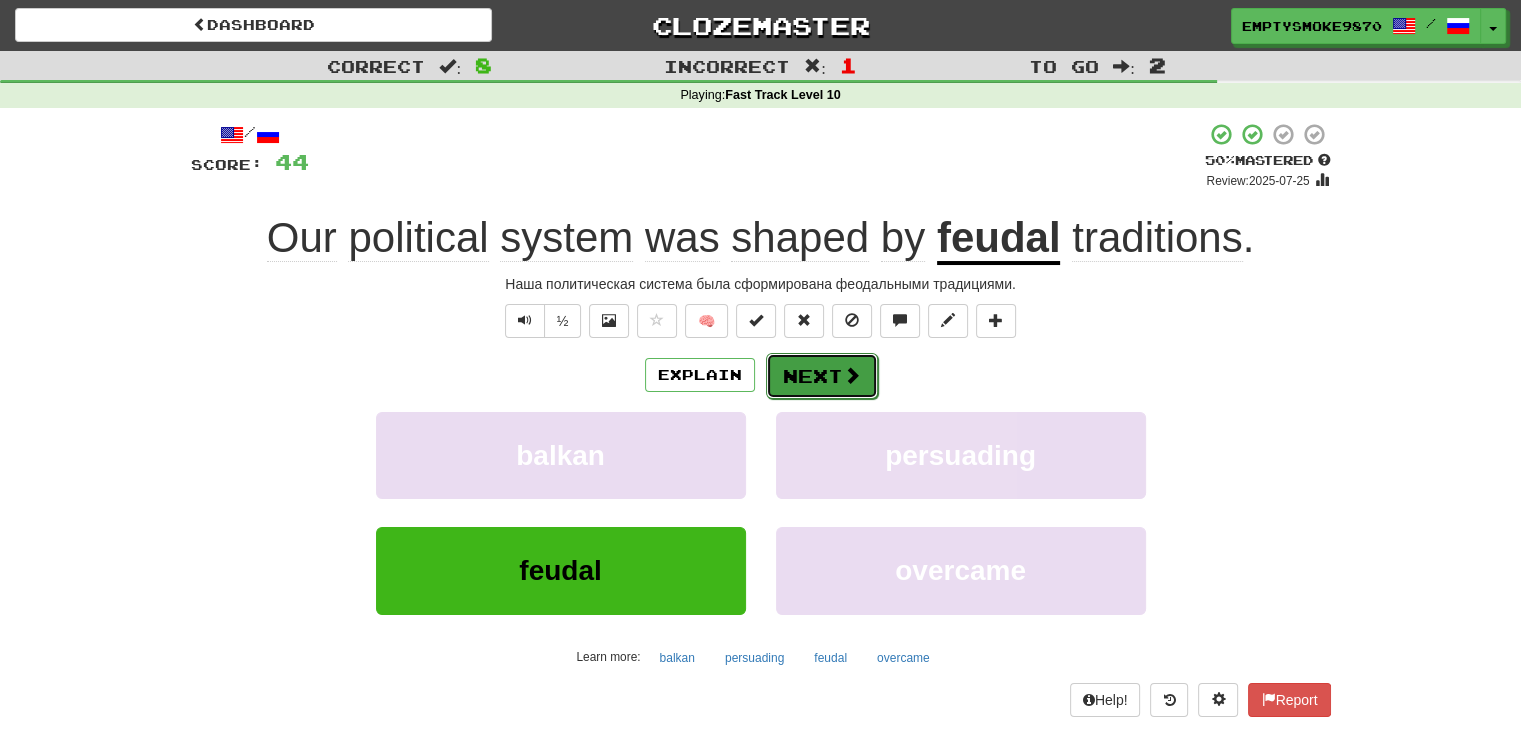 click on "Next" at bounding box center (822, 376) 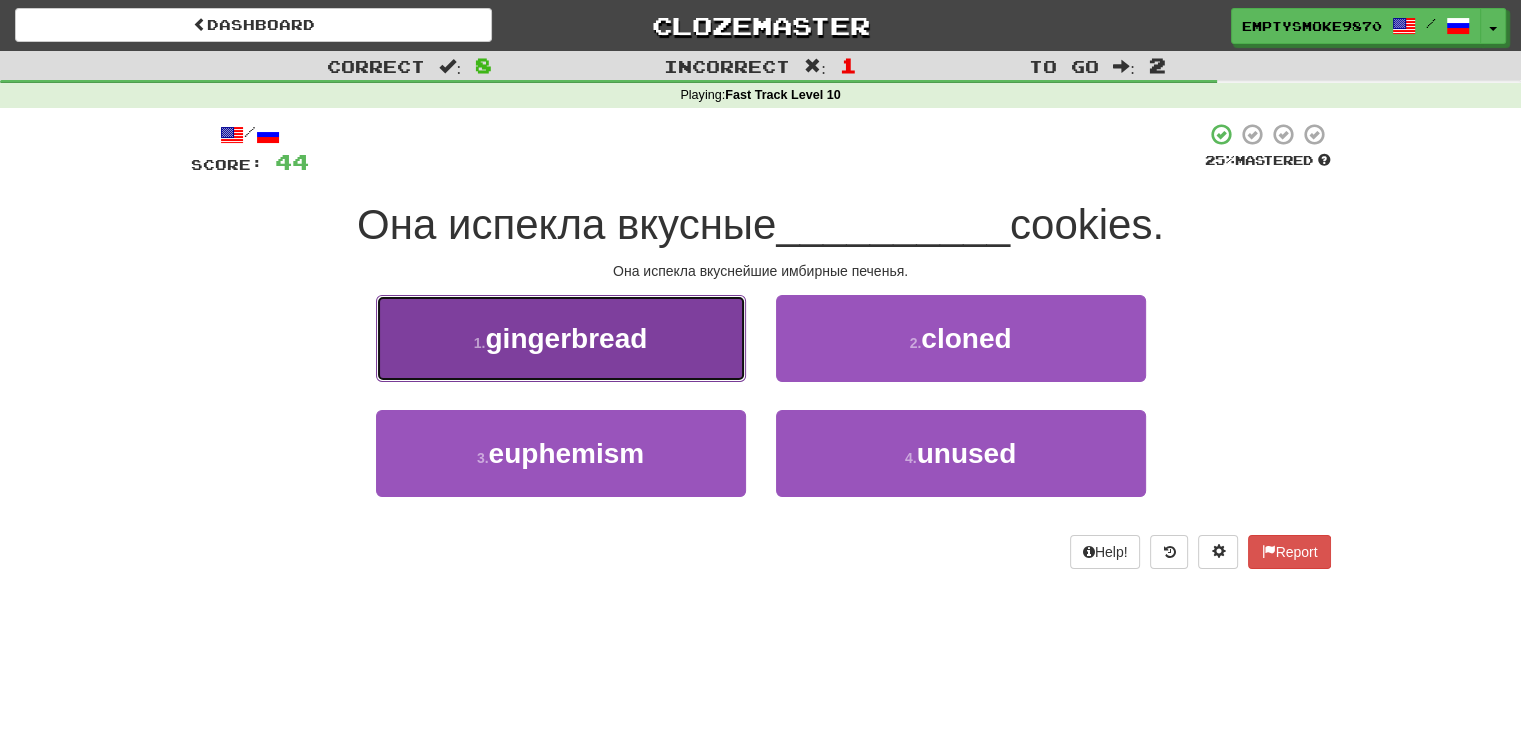 click on "1 . gingerbread" at bounding box center (561, 338) 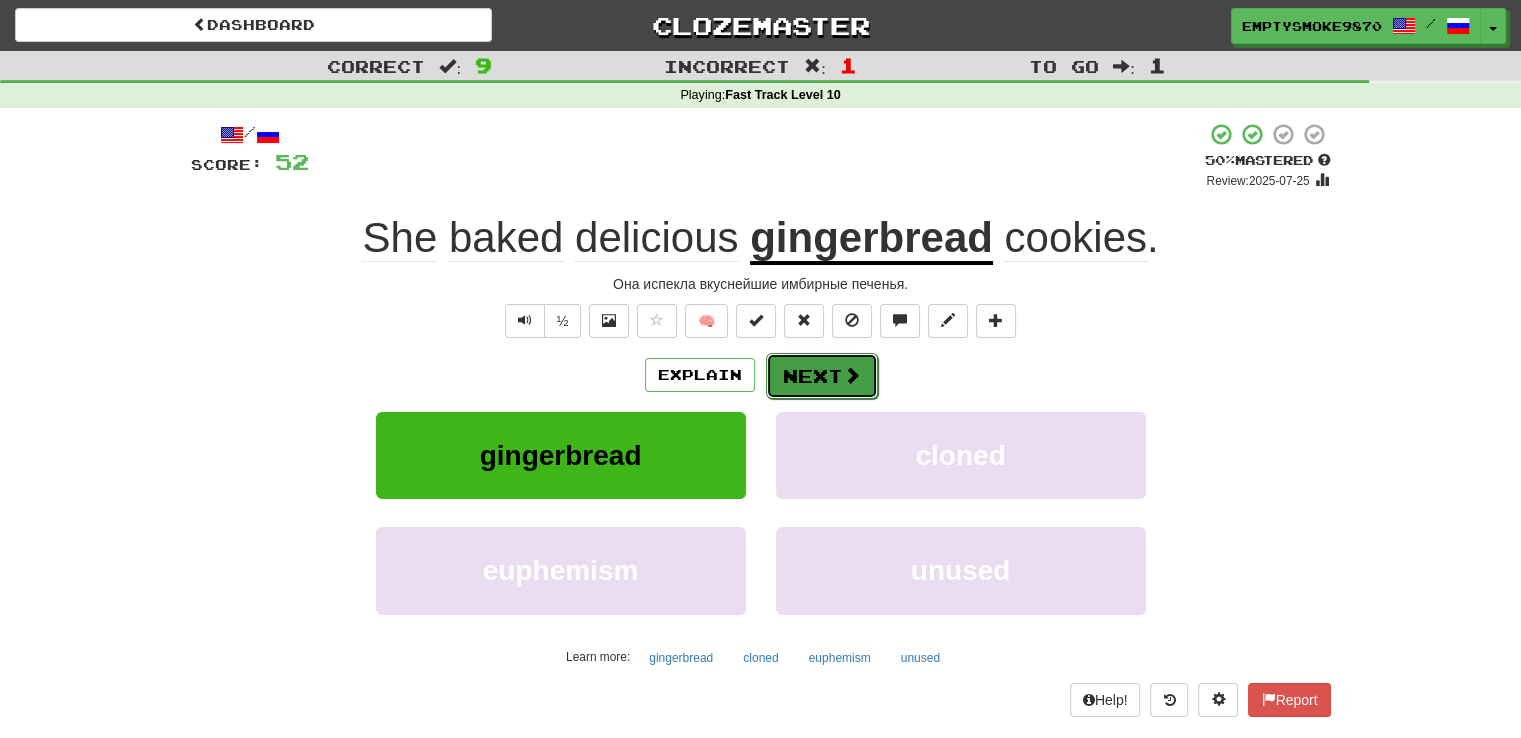 click on "Next" at bounding box center (822, 376) 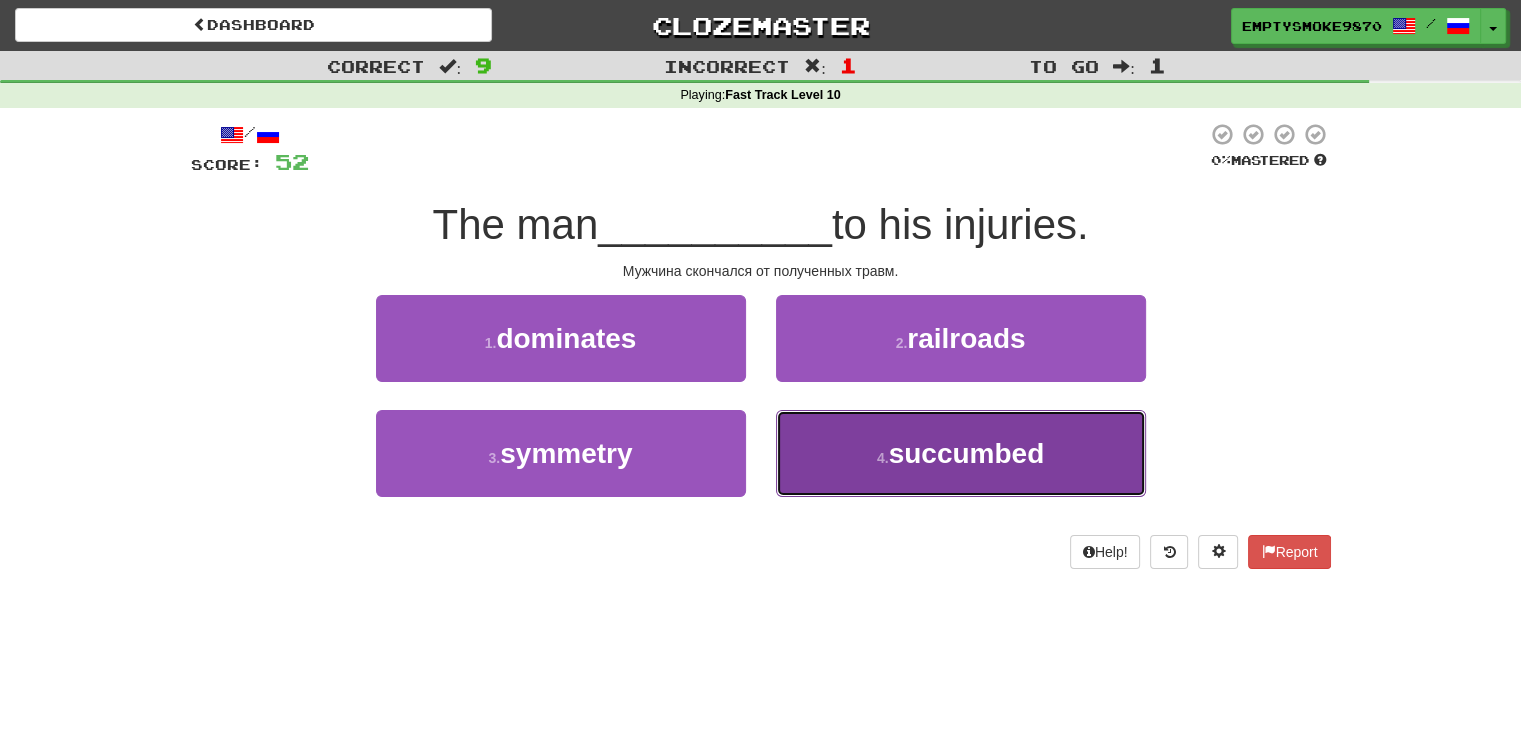 click on "4 .  succumbed" at bounding box center [961, 453] 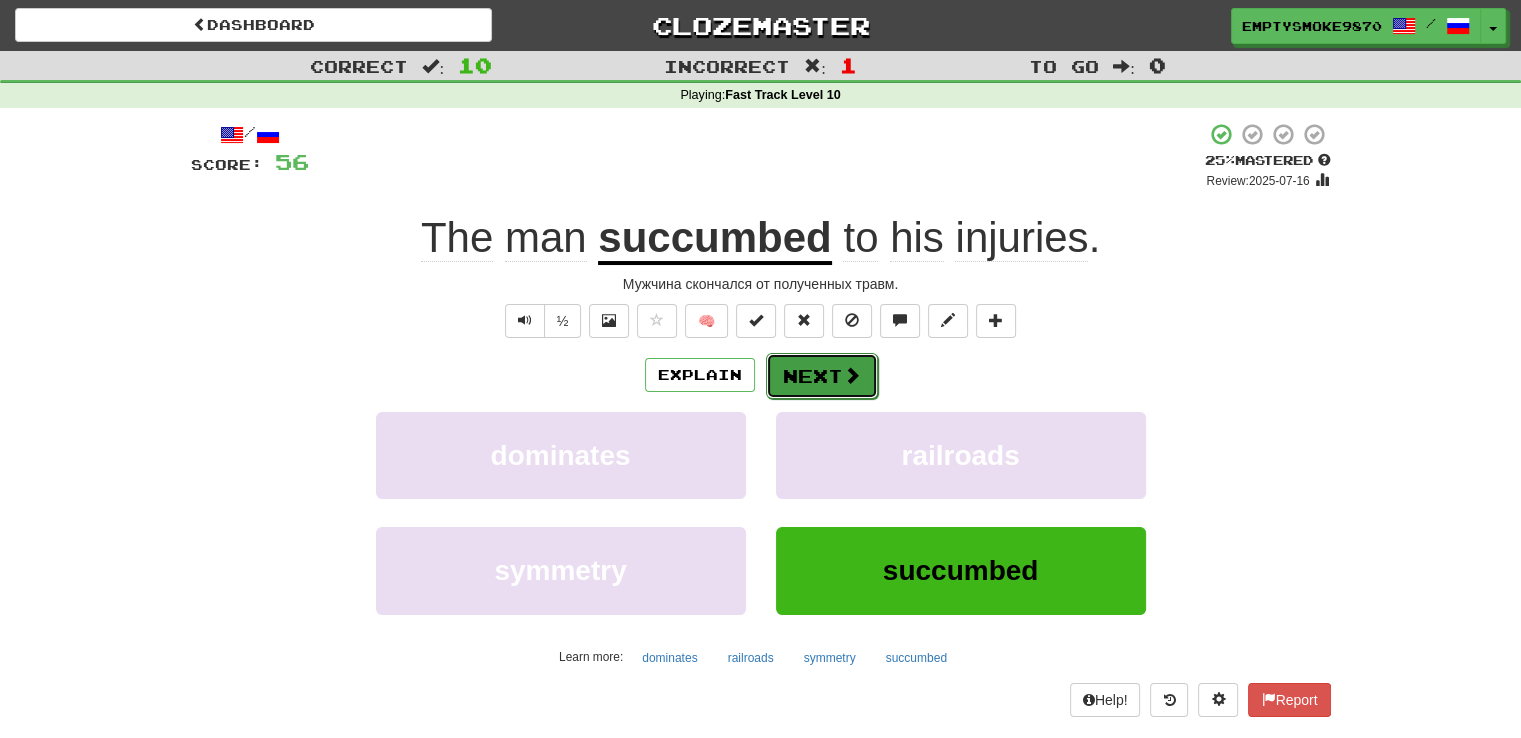 click on "Next" at bounding box center (822, 376) 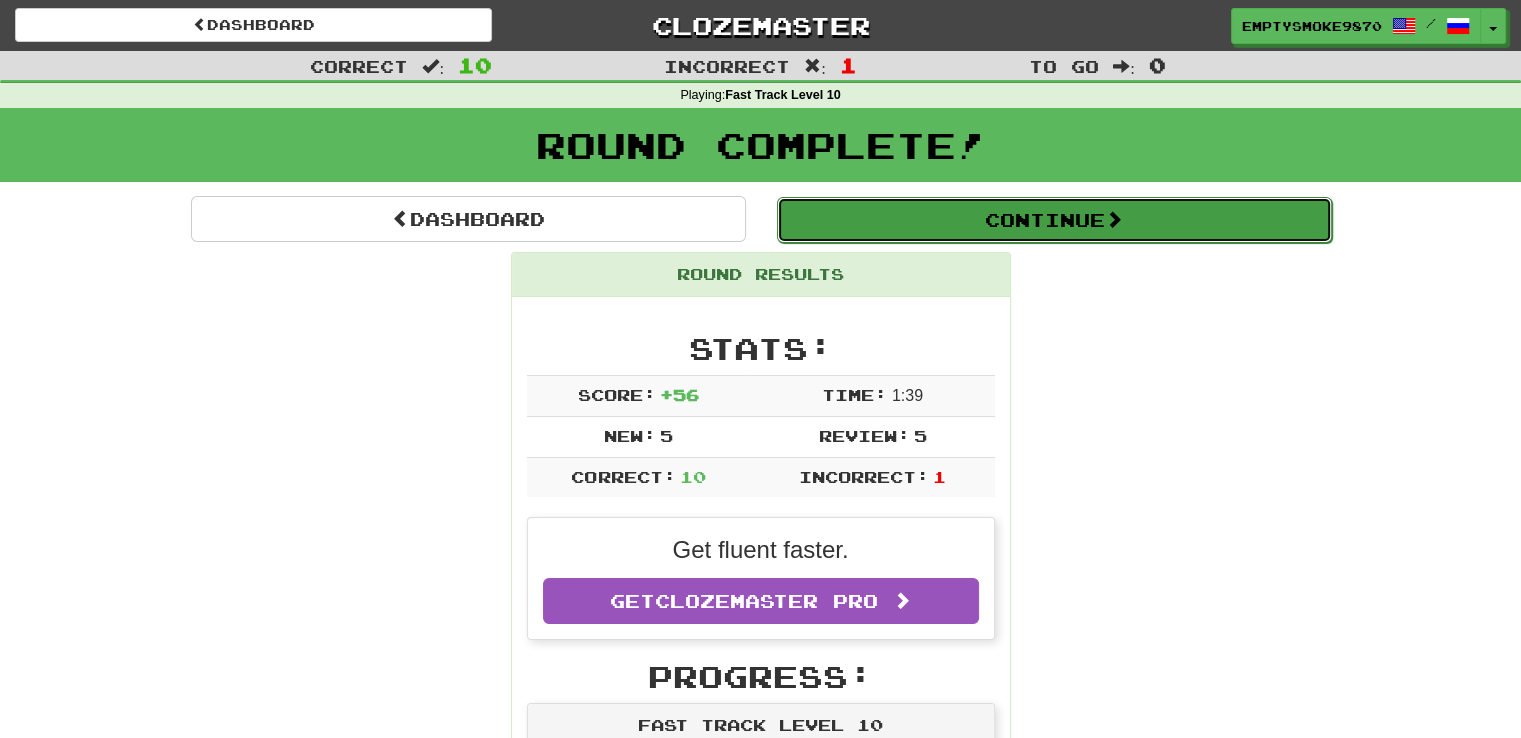 click on "Continue" at bounding box center (1054, 220) 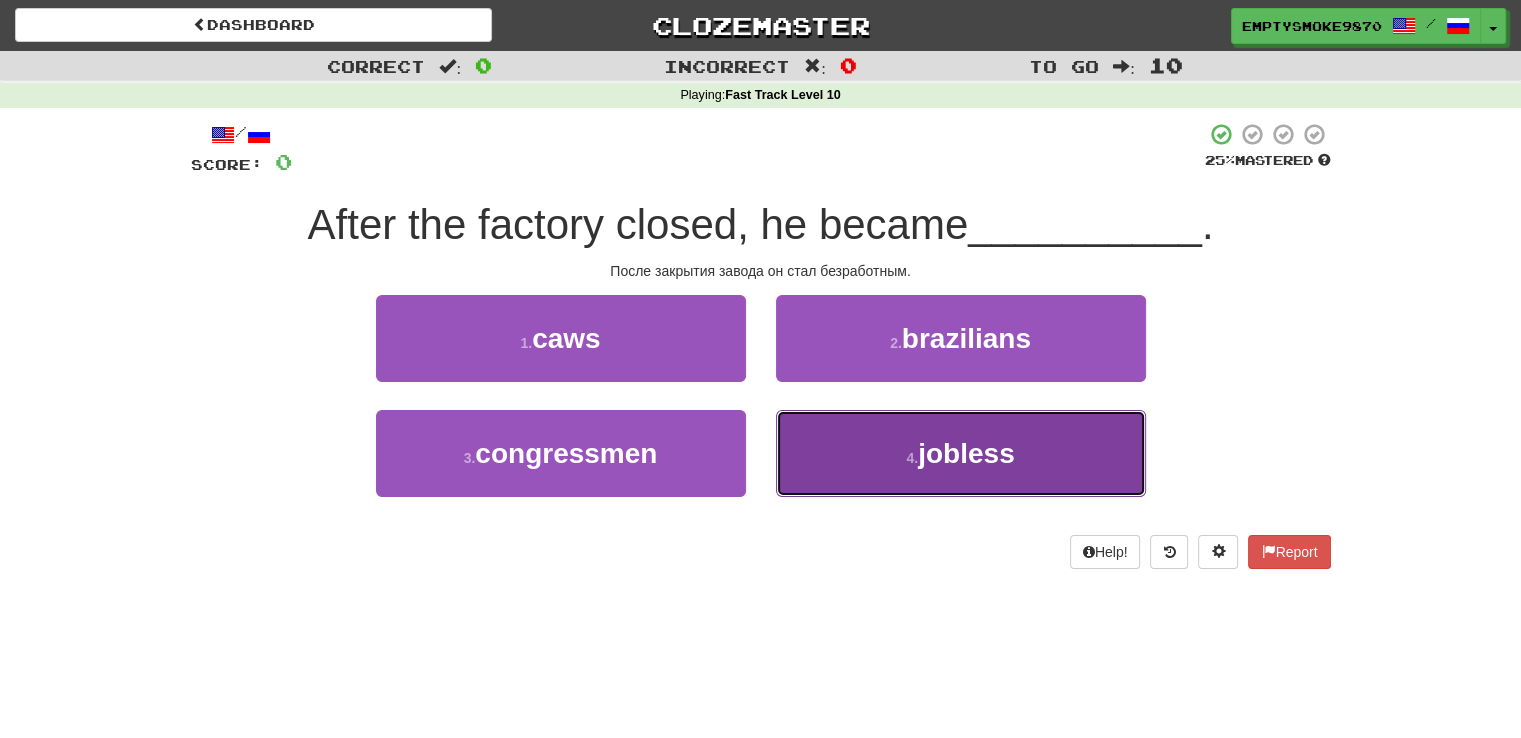 click on "4 .  jobless" at bounding box center (961, 453) 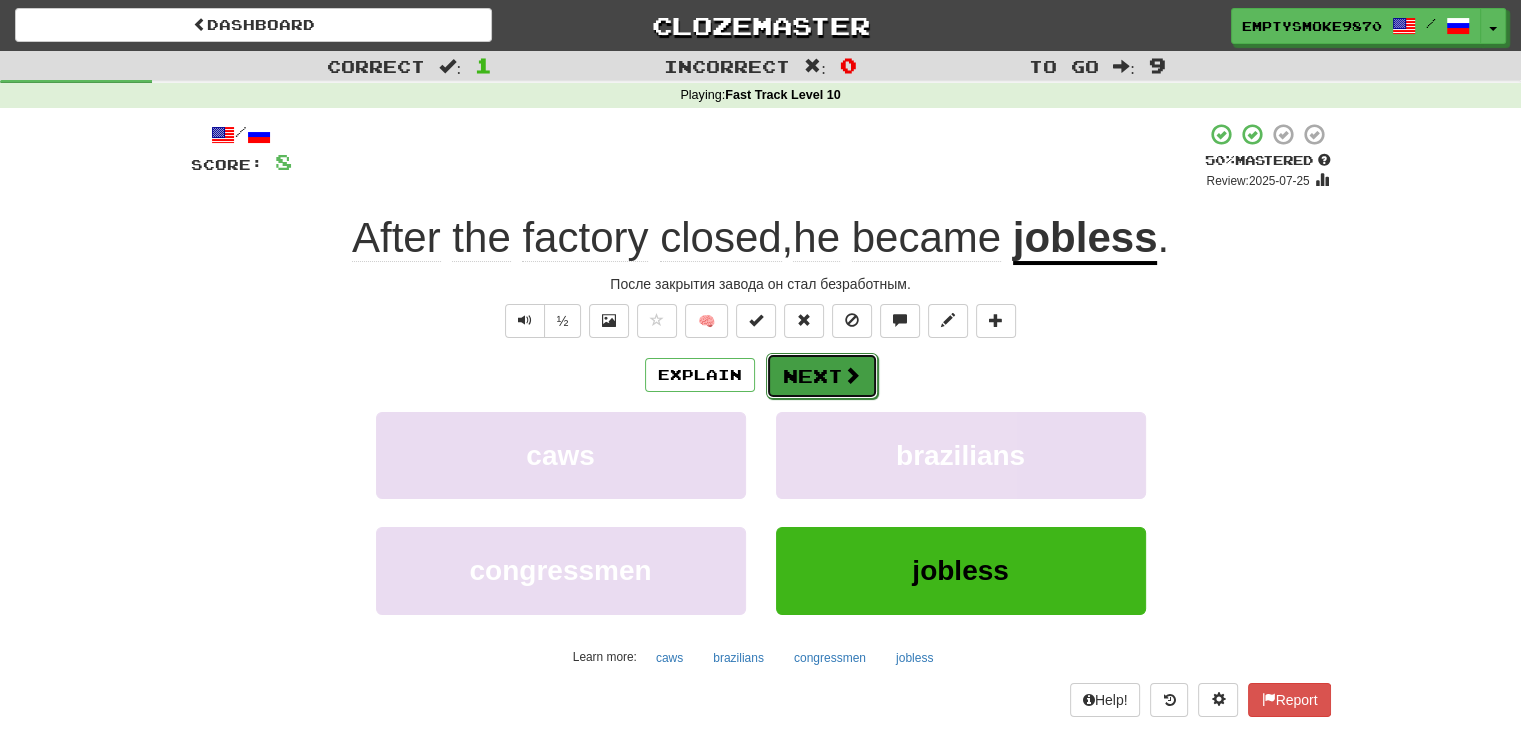 click on "Next" at bounding box center [822, 376] 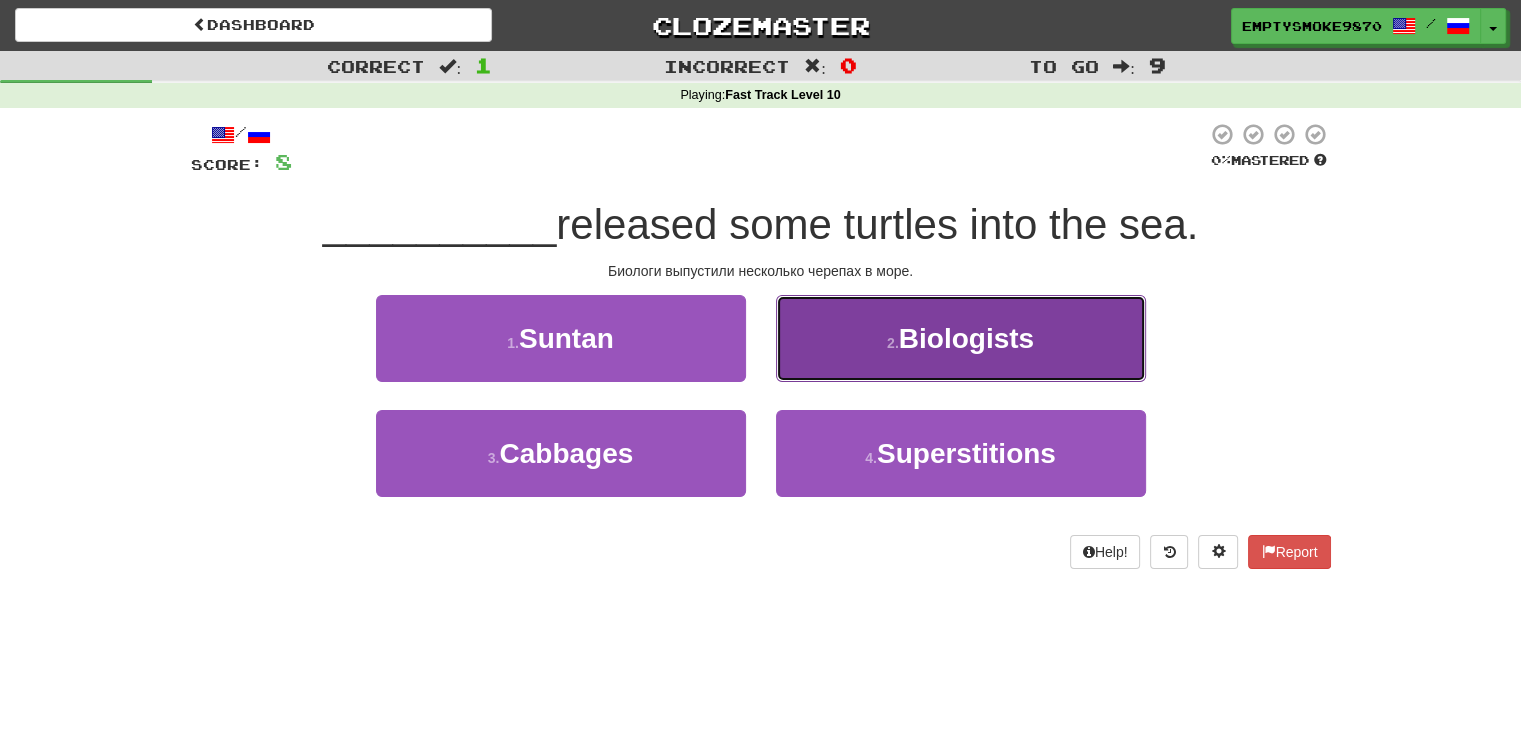 click on "2 .  Biologists" at bounding box center (961, 338) 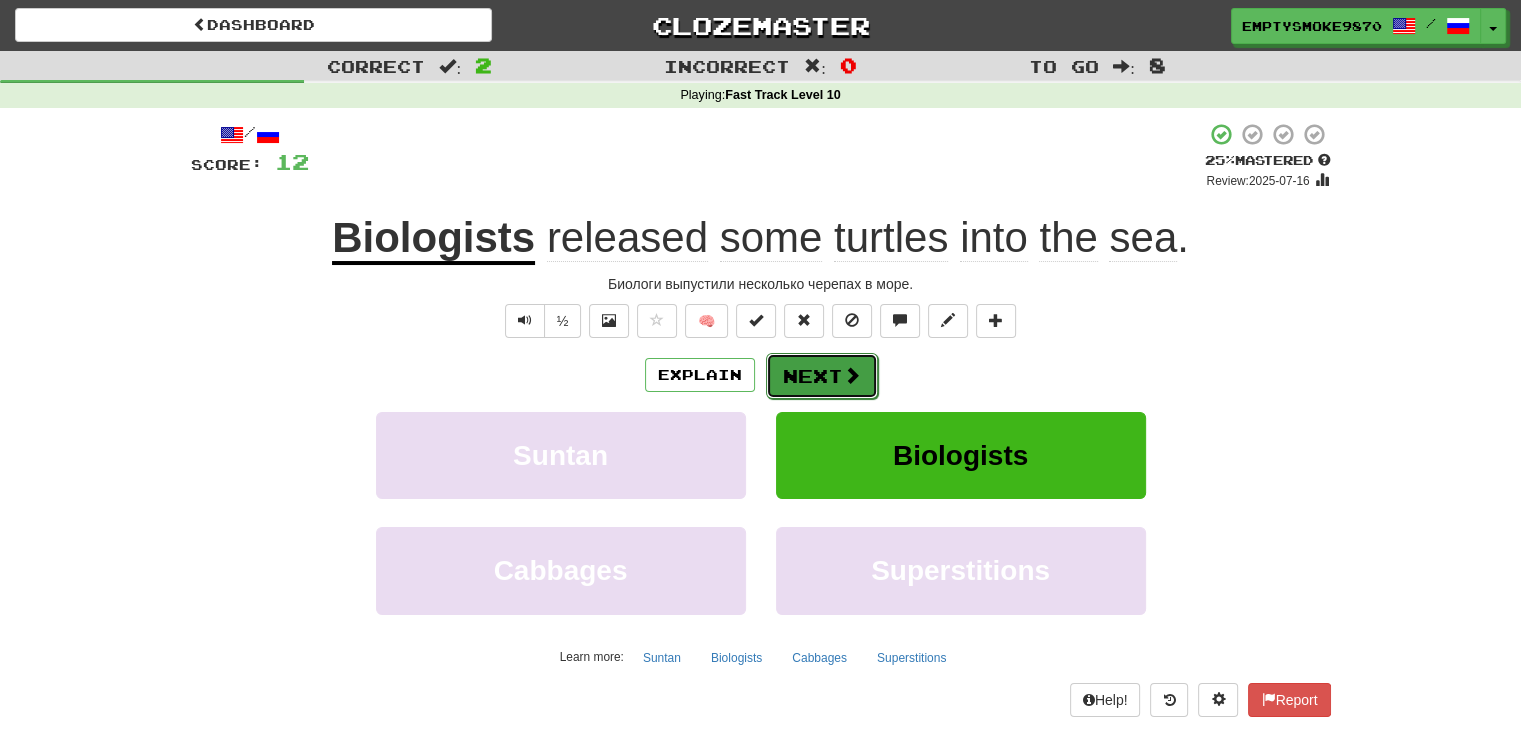 click on "Next" at bounding box center (822, 376) 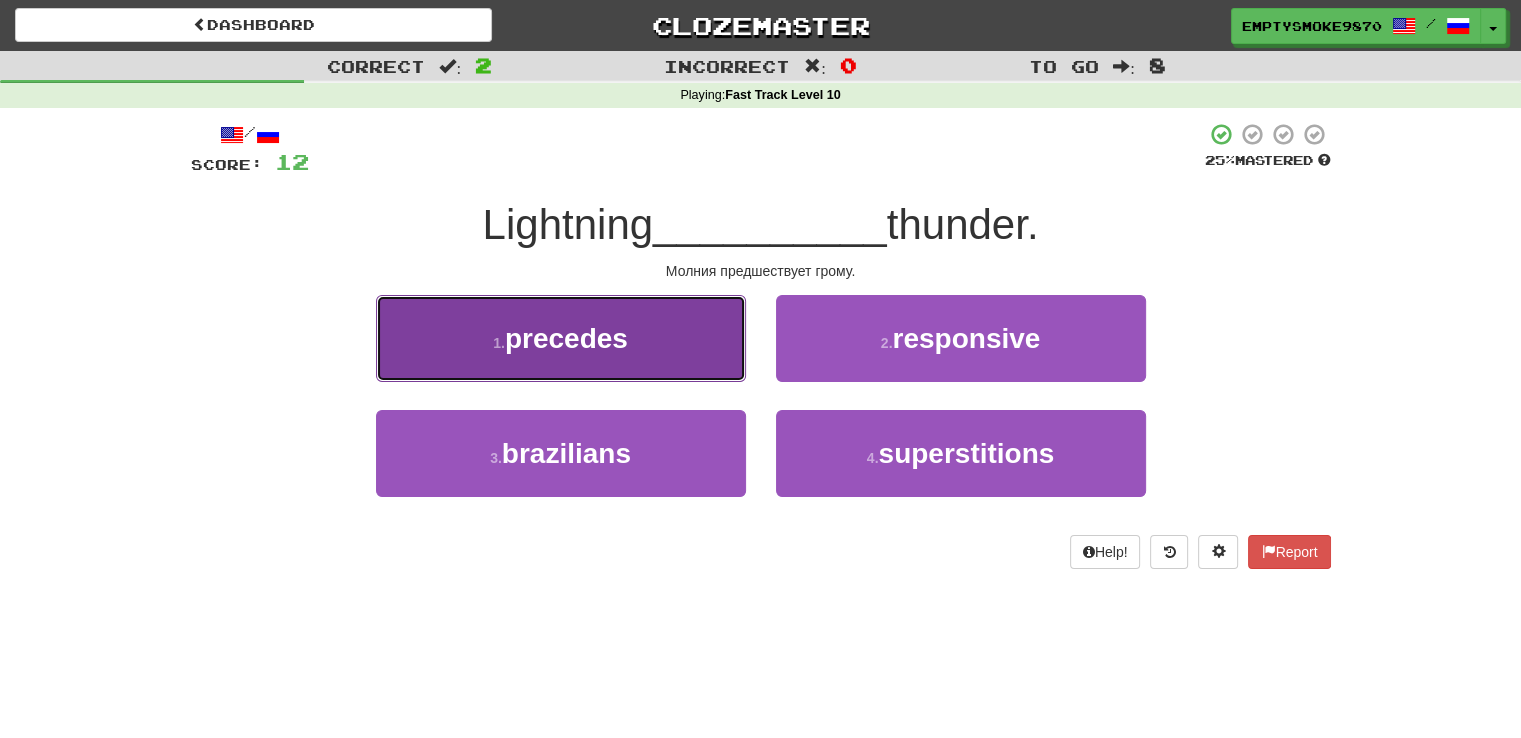 click on "1 .  precedes" at bounding box center (561, 338) 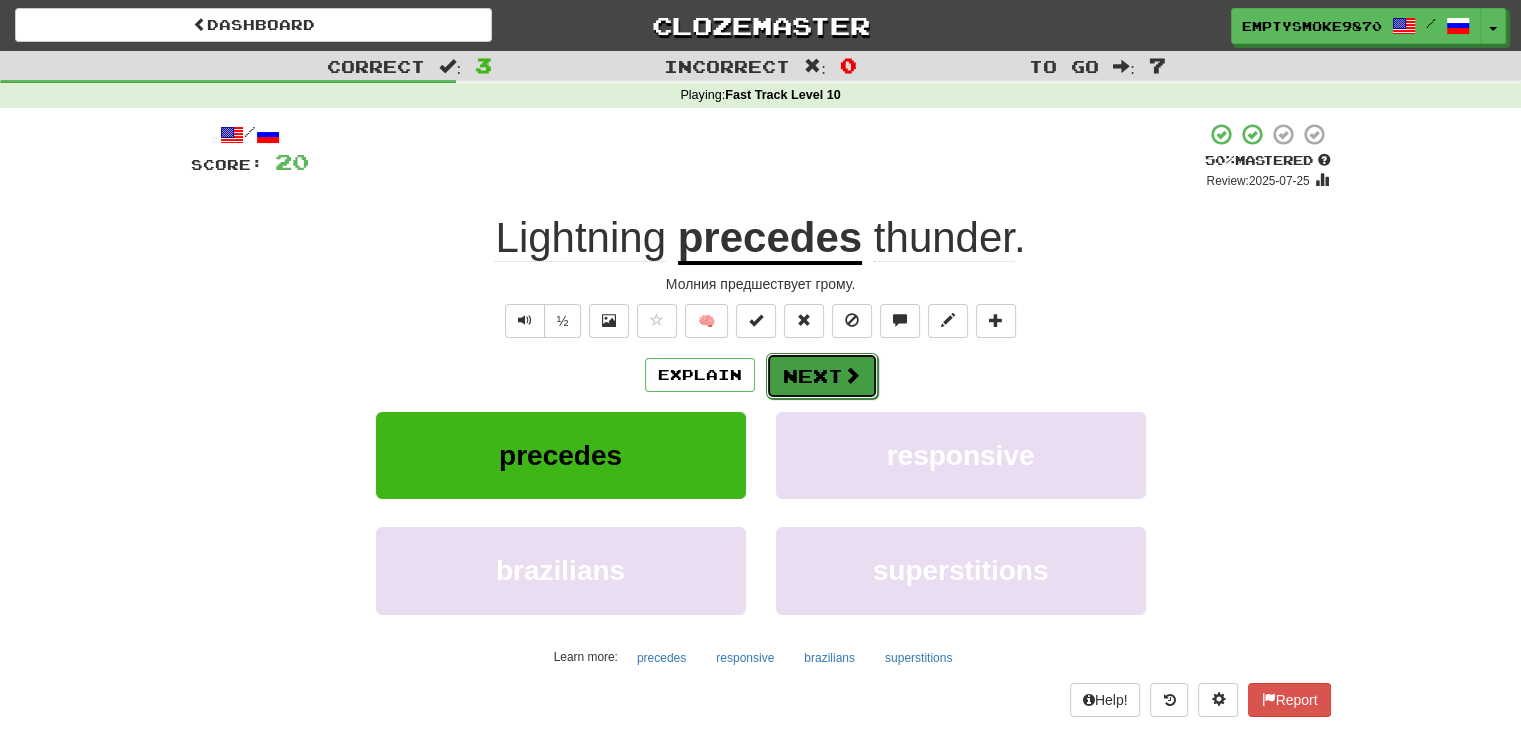 click on "Next" at bounding box center [822, 376] 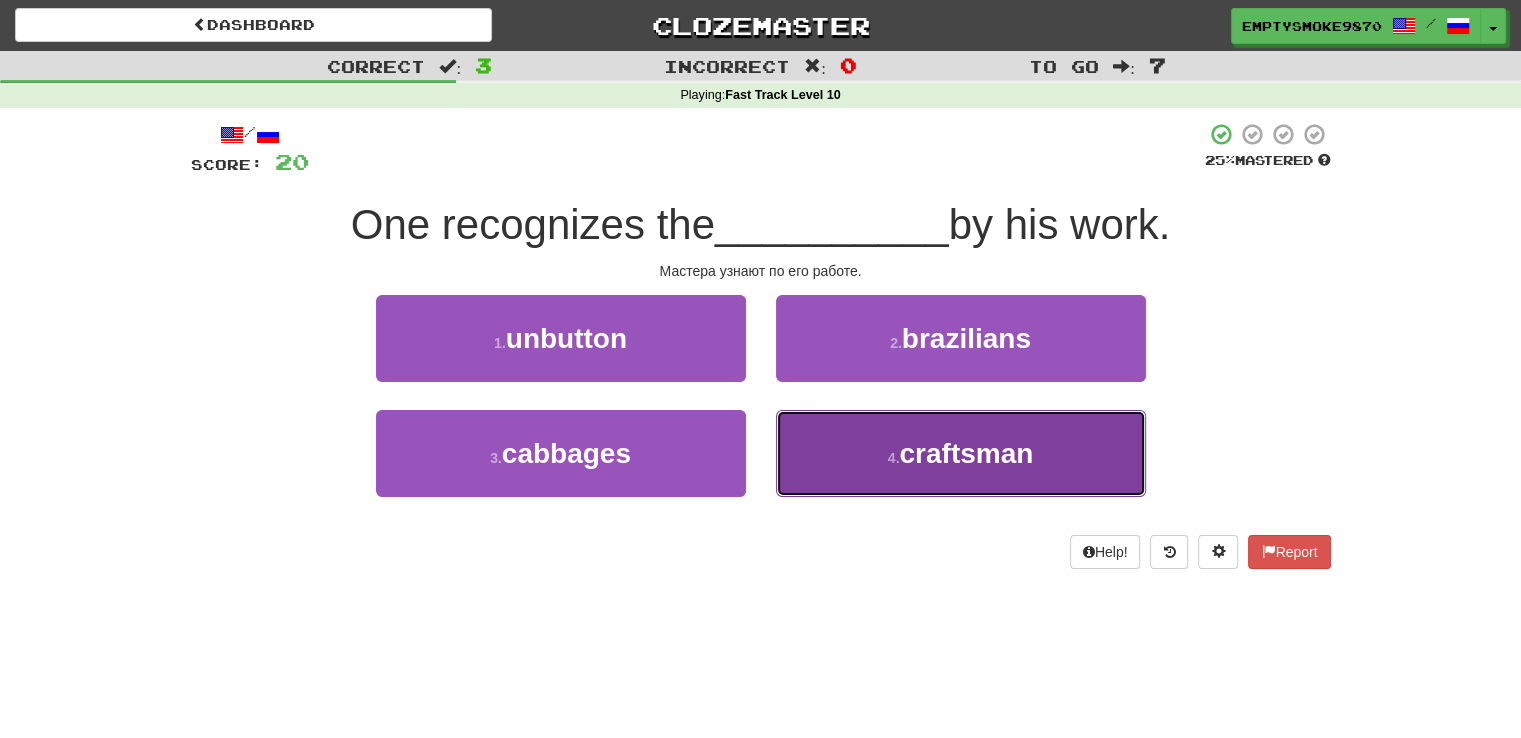 click on "4 . craftsman" at bounding box center [961, 453] 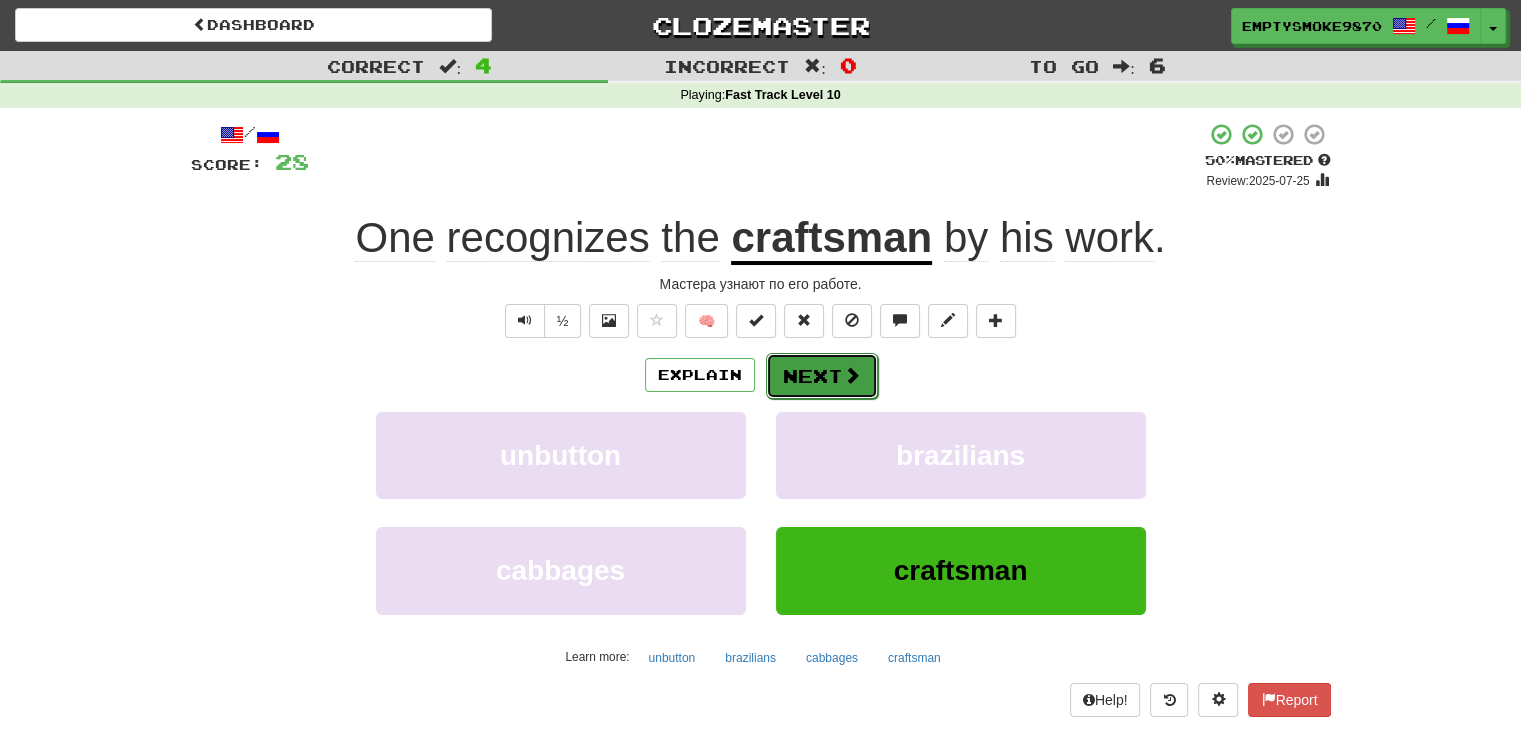 click on "Next" at bounding box center [822, 376] 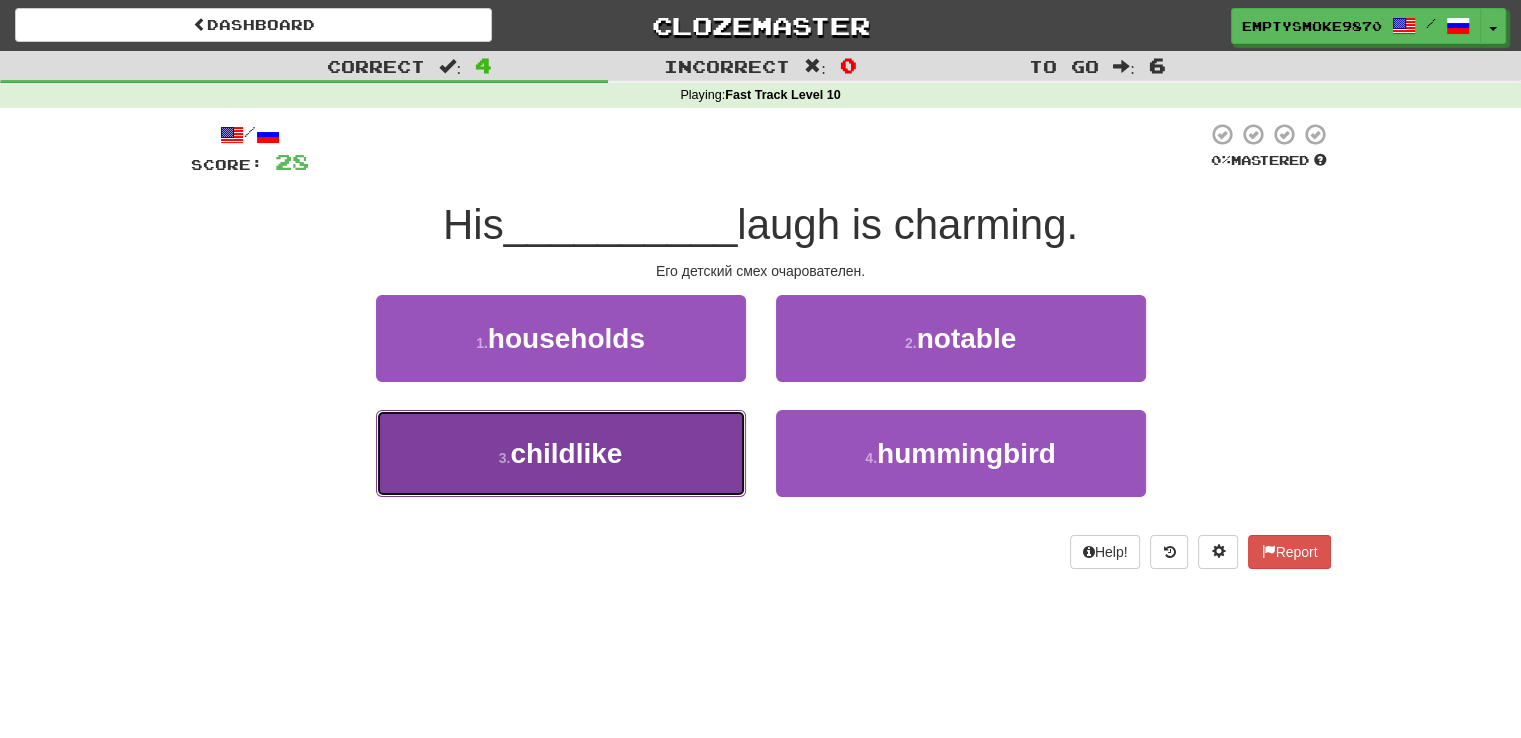 click on "3 . childlike" at bounding box center [561, 453] 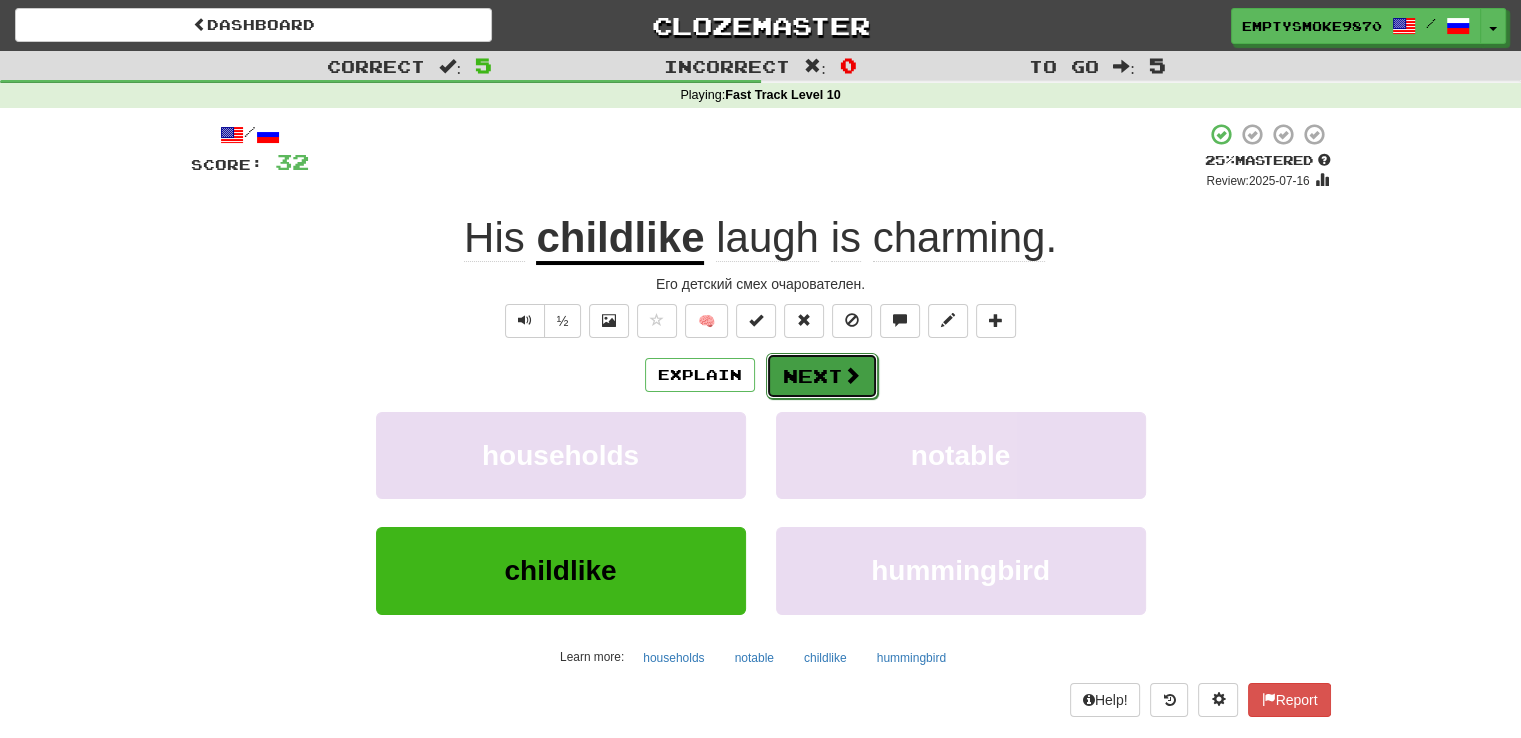 click on "Next" at bounding box center [822, 376] 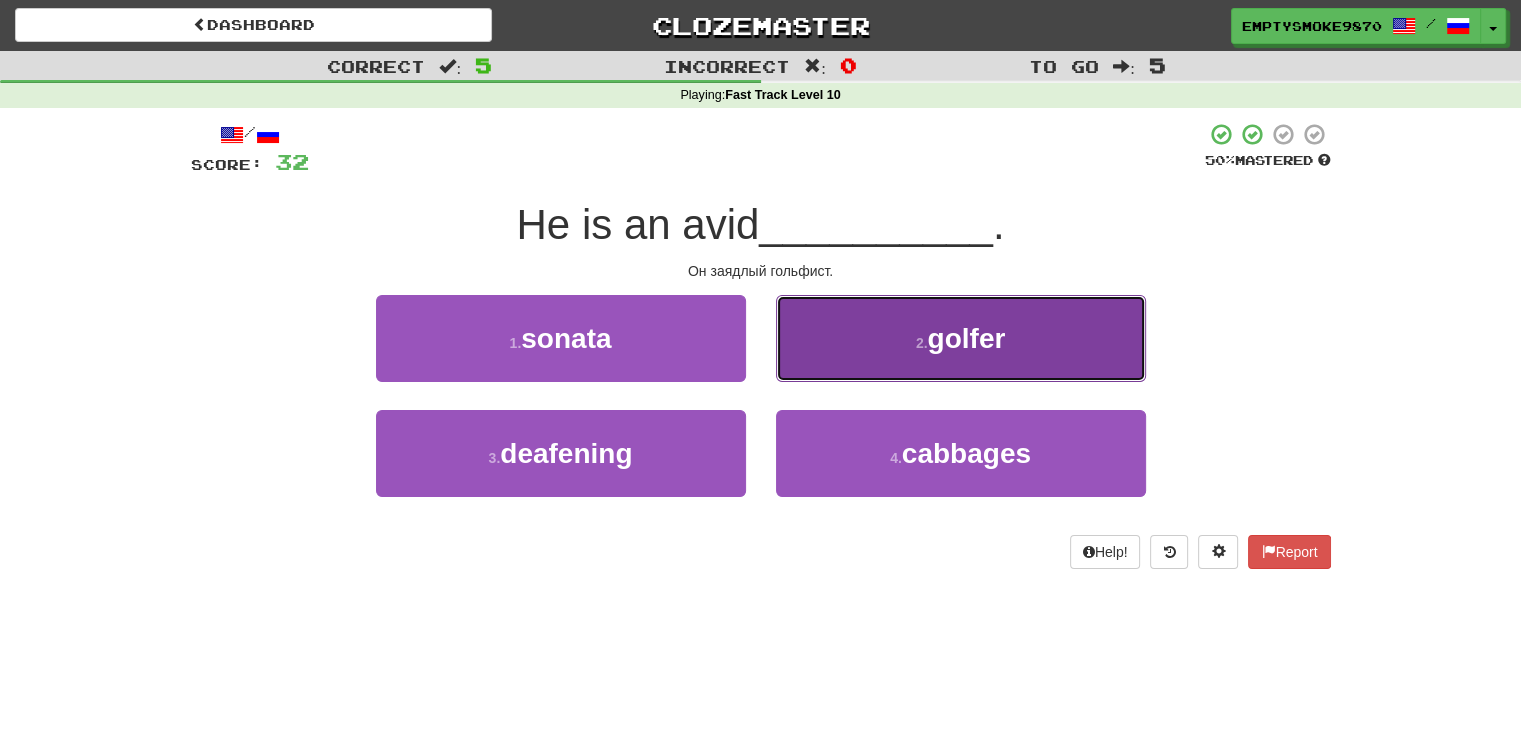 click on "2 .  golfer" at bounding box center (961, 338) 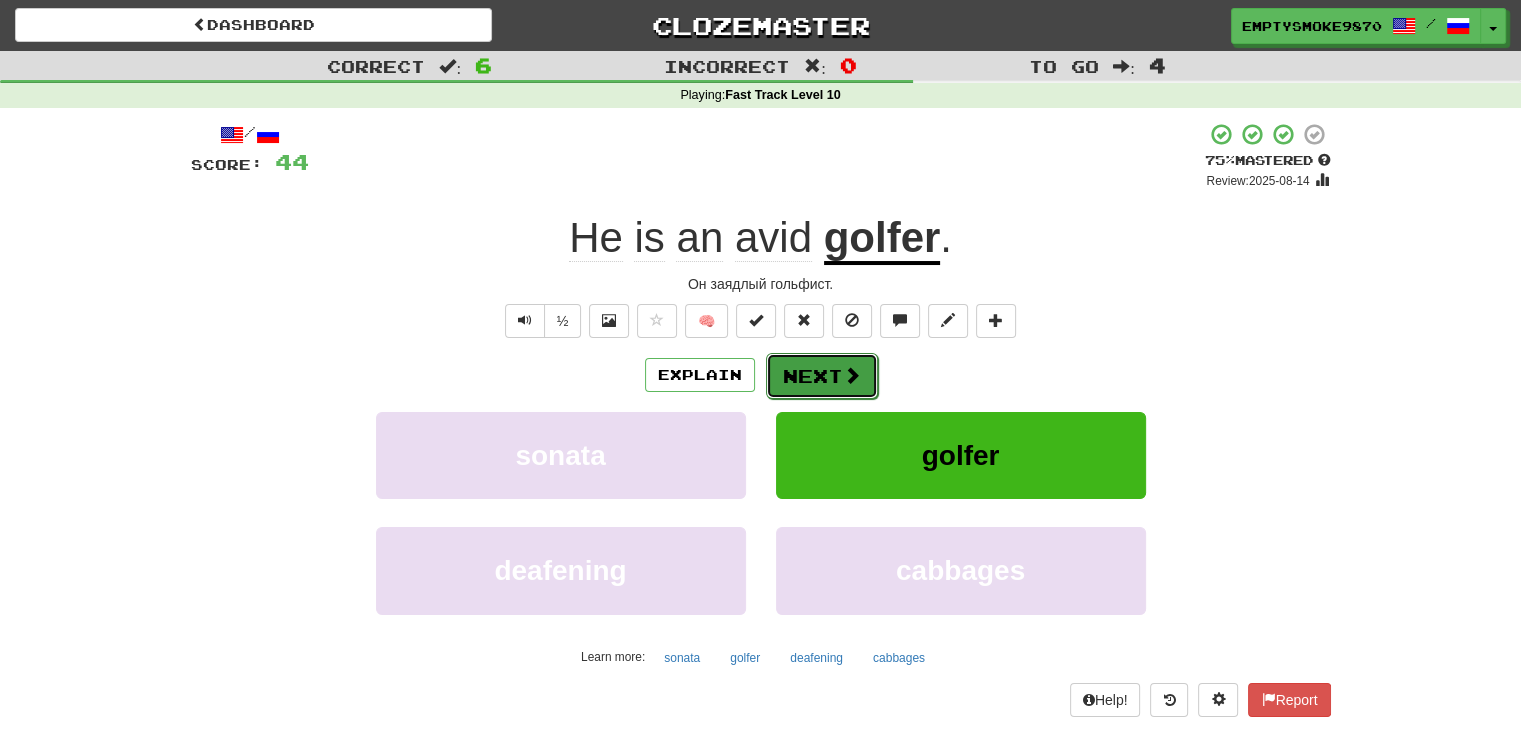 click on "Next" at bounding box center (822, 376) 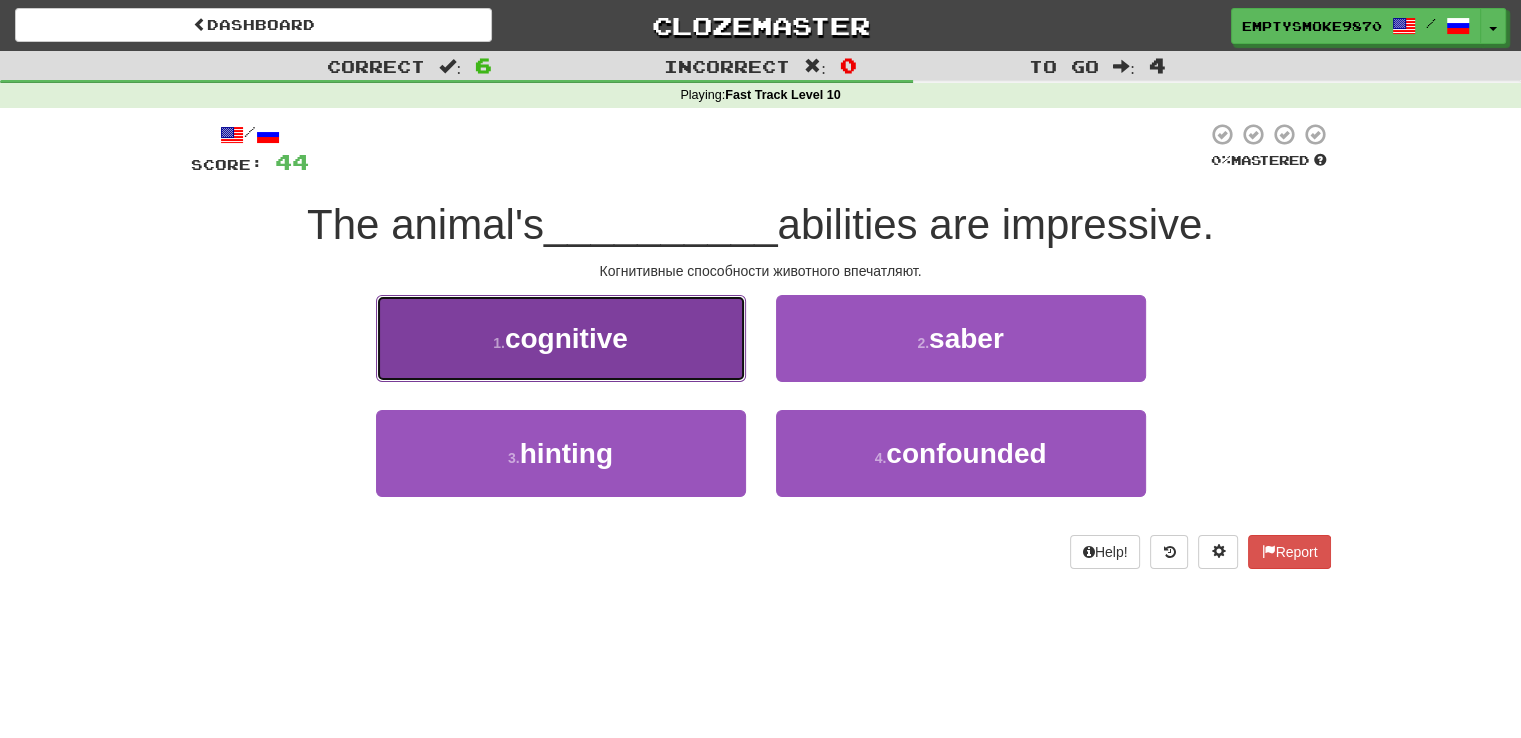 click on "1 . cognitive" at bounding box center (561, 338) 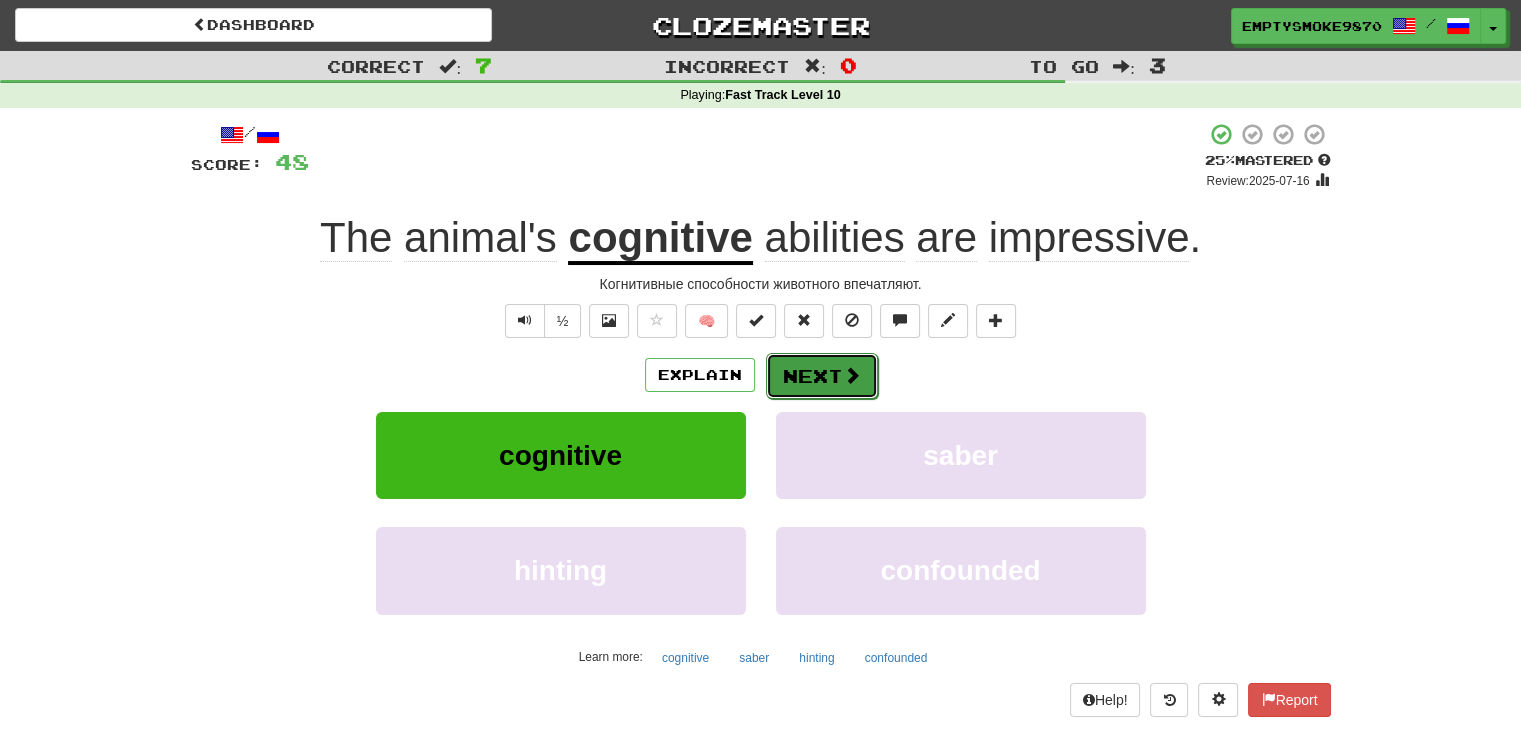 click on "Next" at bounding box center [822, 376] 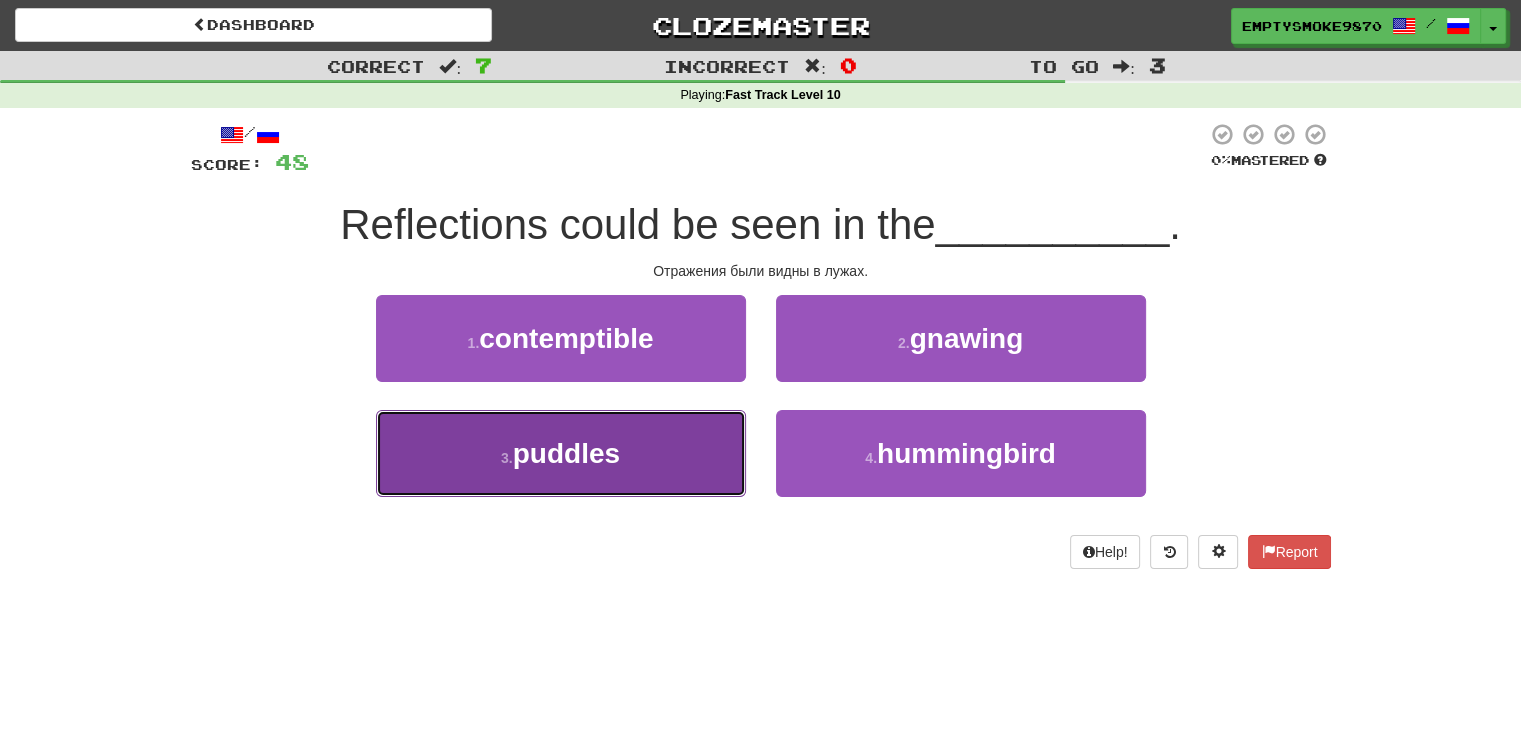 click on "3 . puddles" at bounding box center (561, 453) 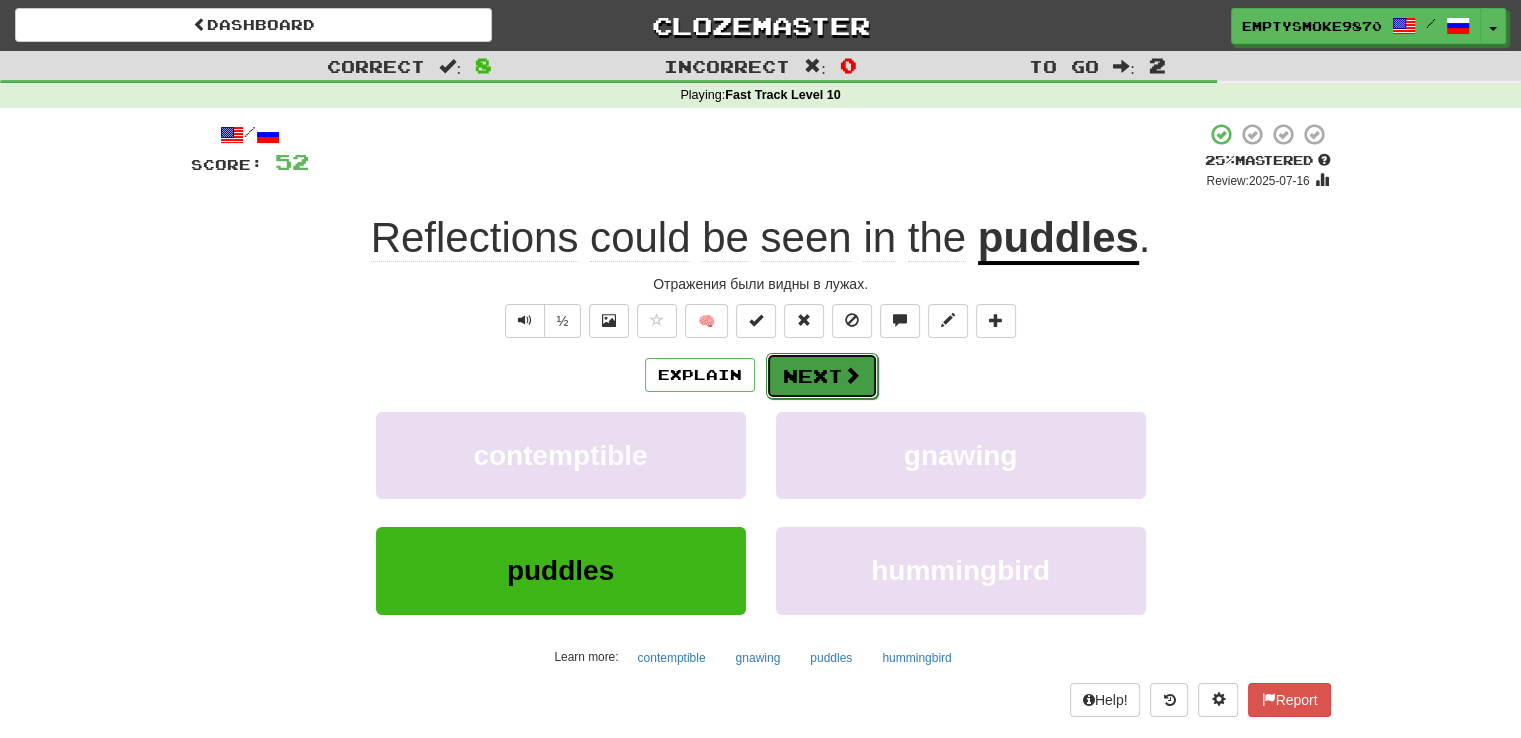 click on "Next" at bounding box center [822, 376] 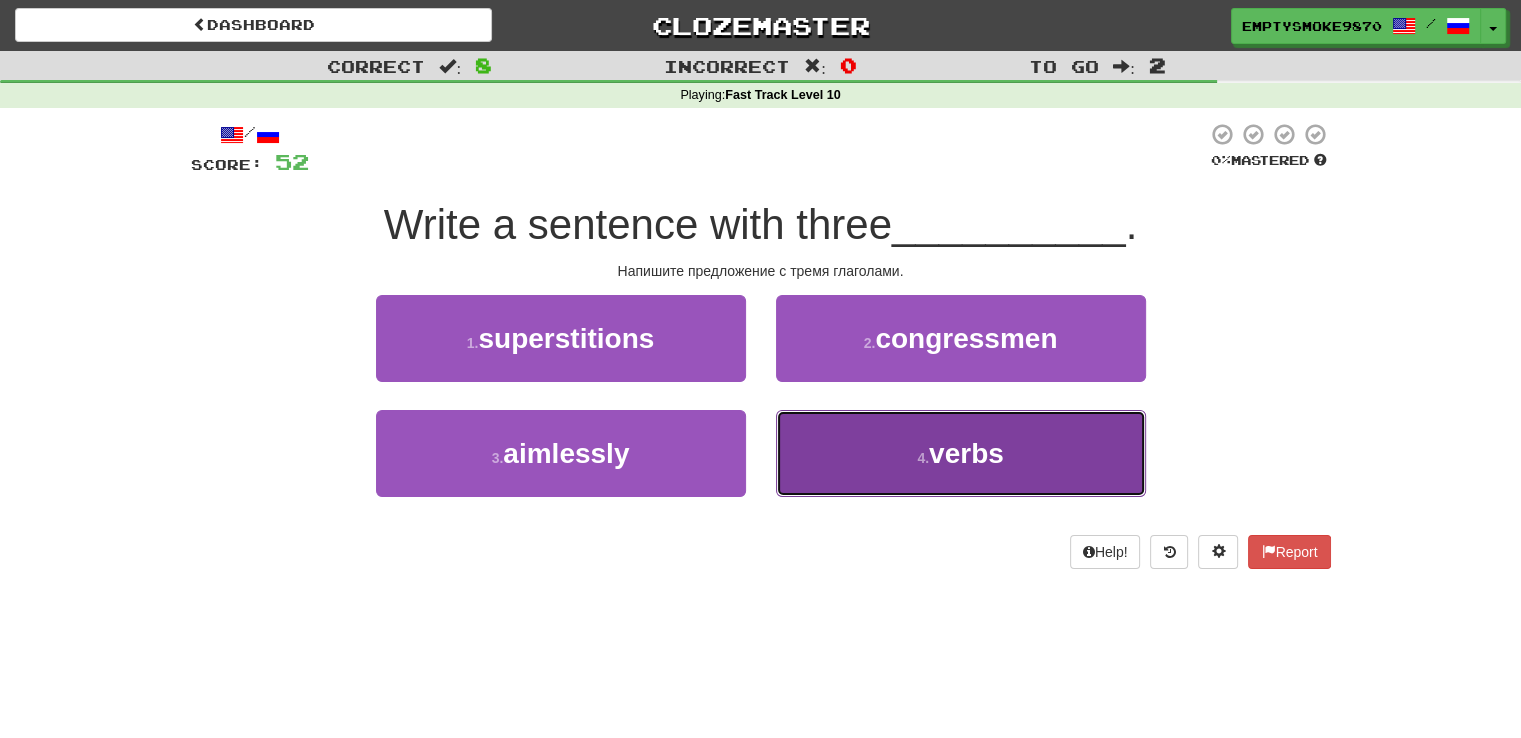 click on "4 . verbs" at bounding box center (961, 453) 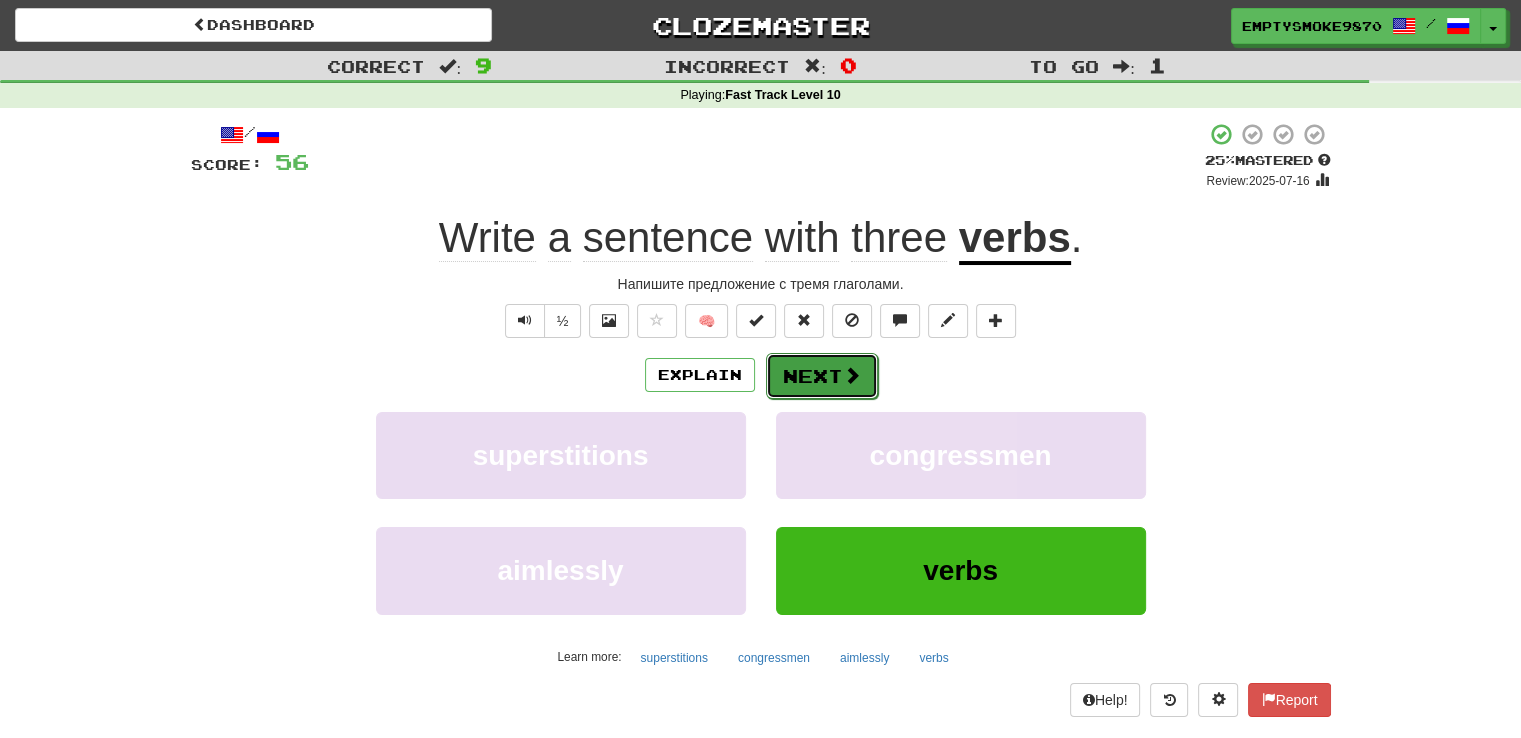 click on "Next" at bounding box center [822, 376] 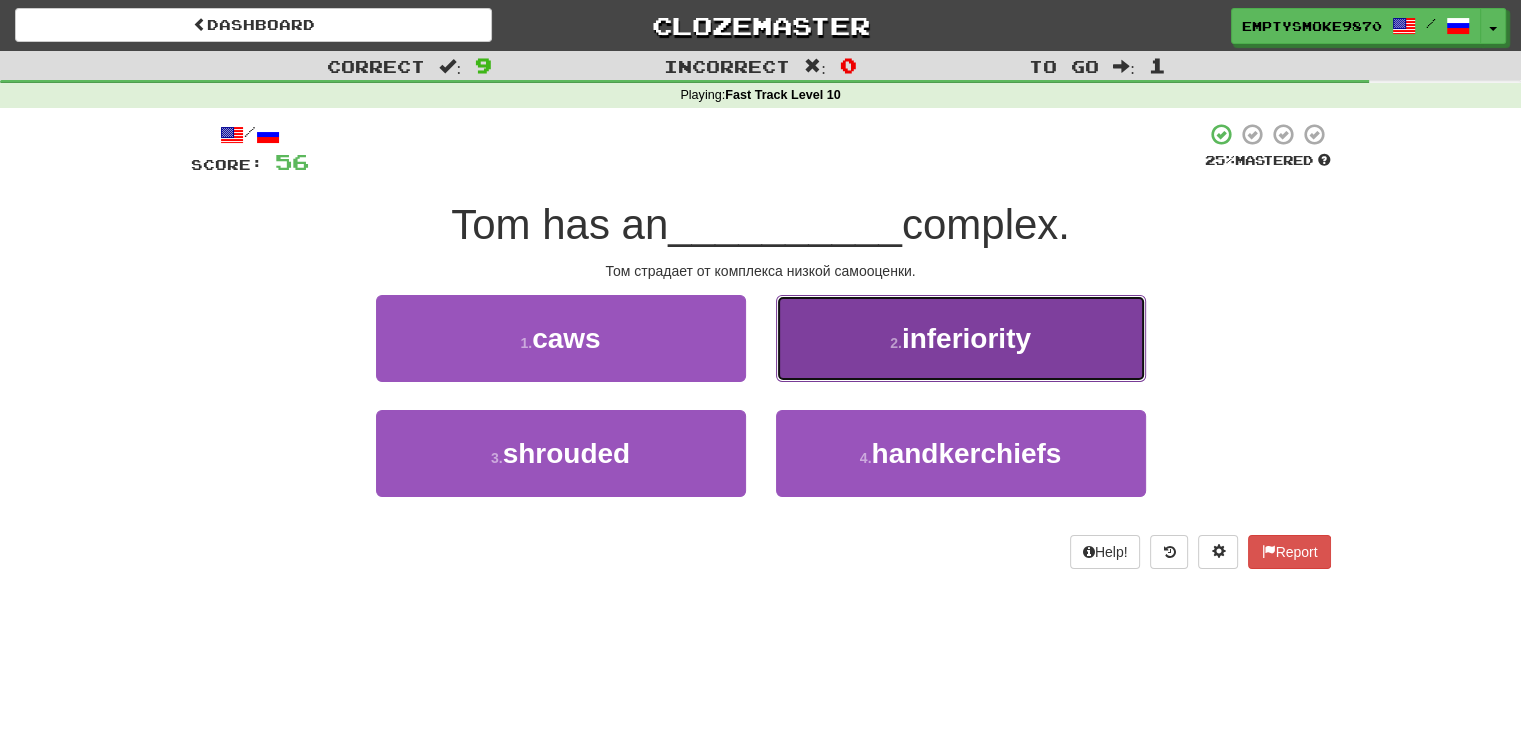 click on "2 .  inferiority" at bounding box center (961, 338) 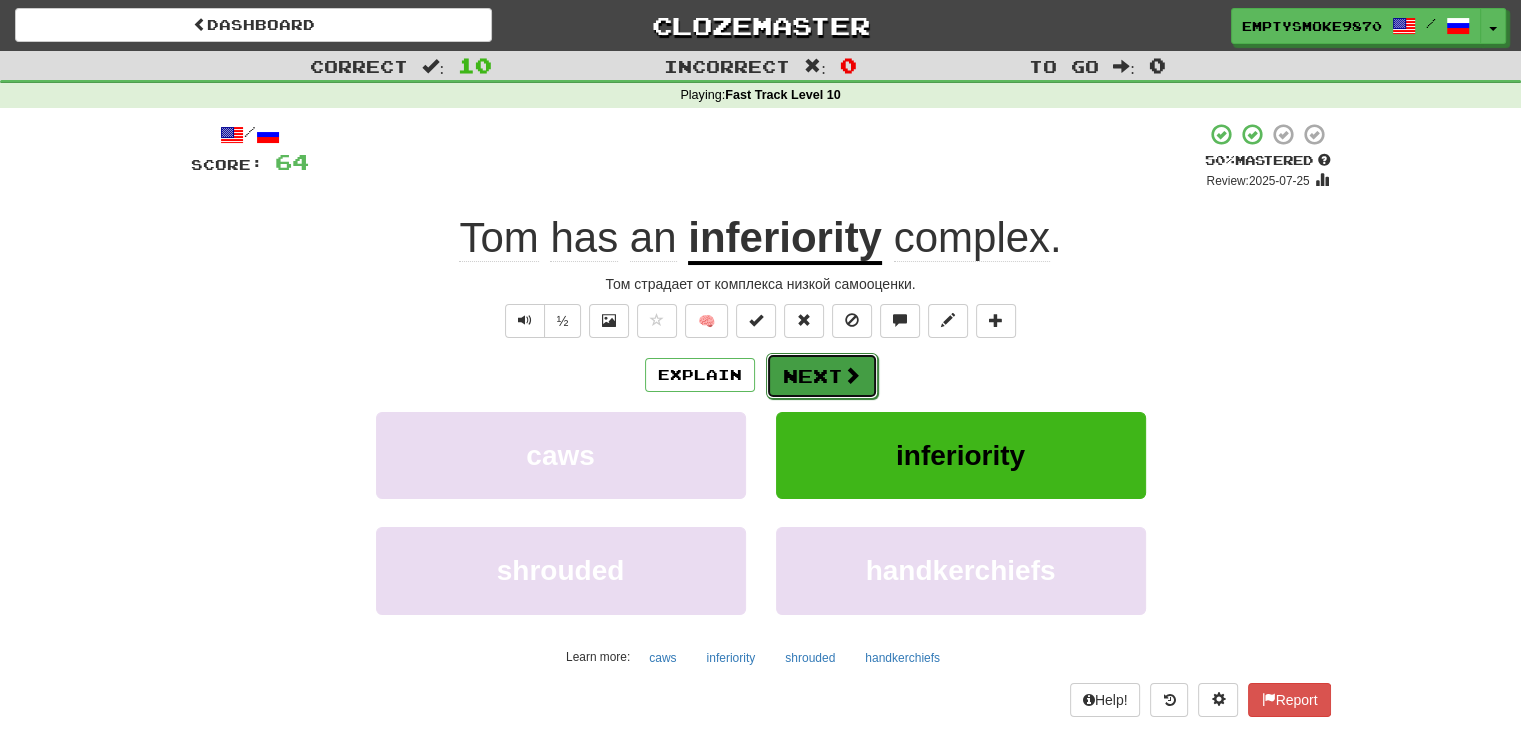 click on "Next" at bounding box center (822, 376) 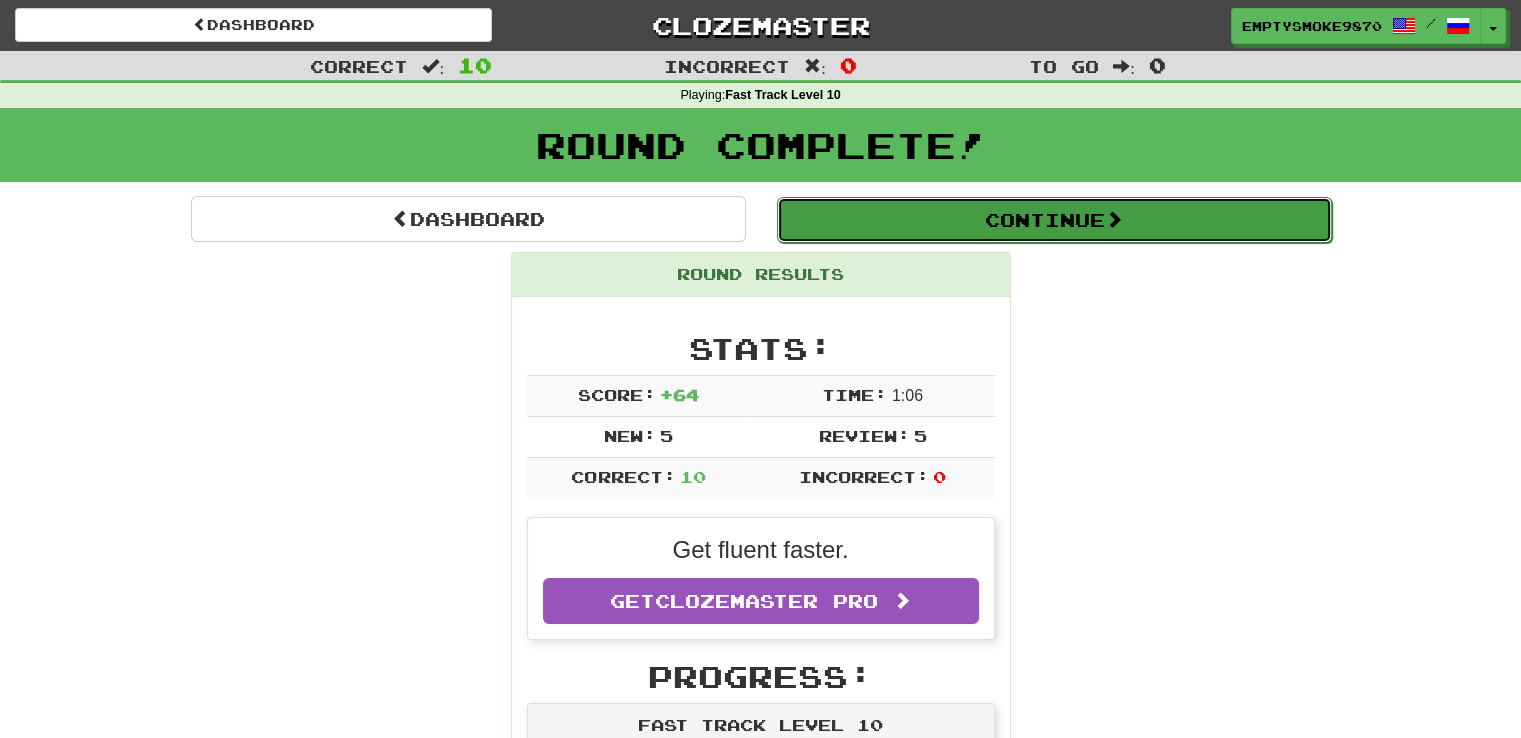 click on "Continue" at bounding box center [1054, 220] 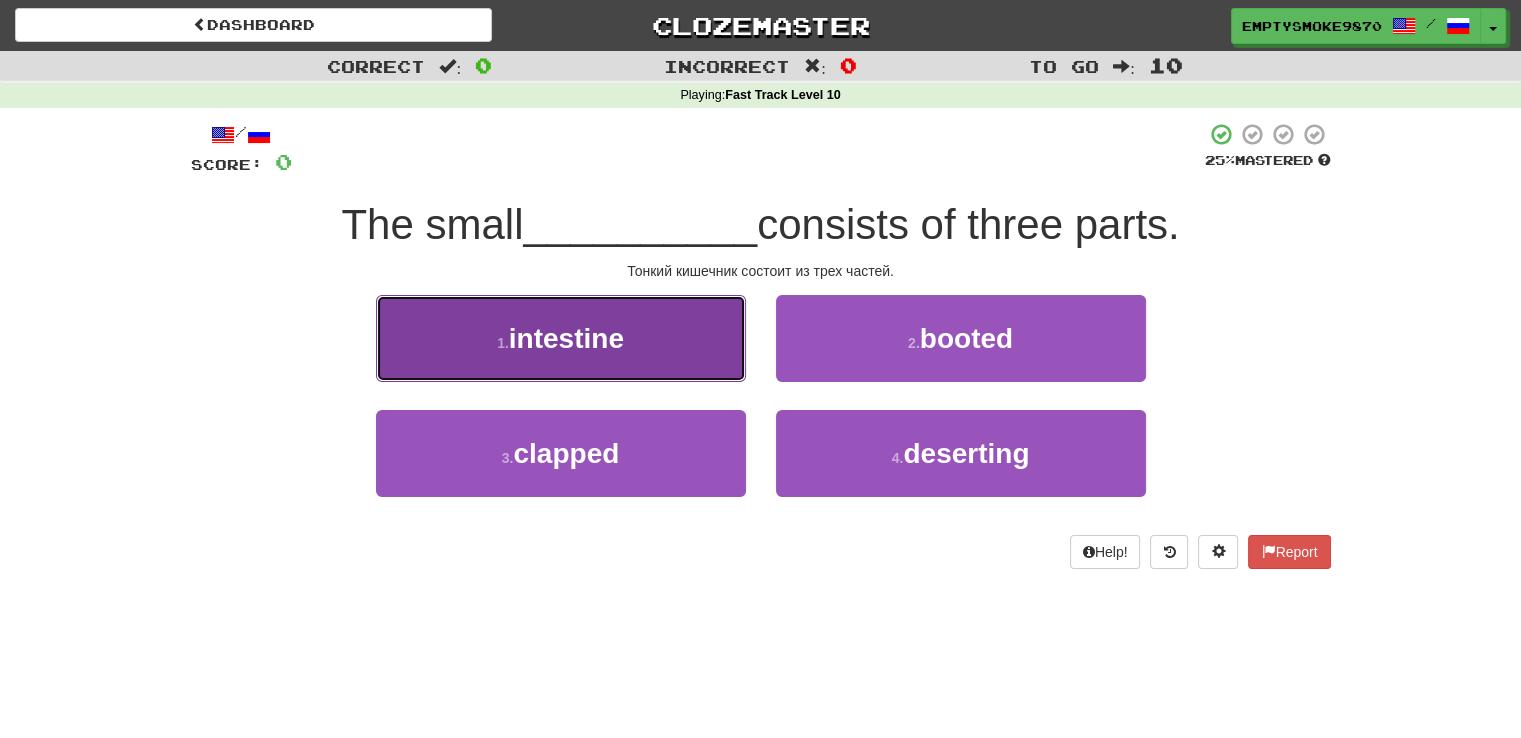 click on "1 .  intestine" at bounding box center (561, 338) 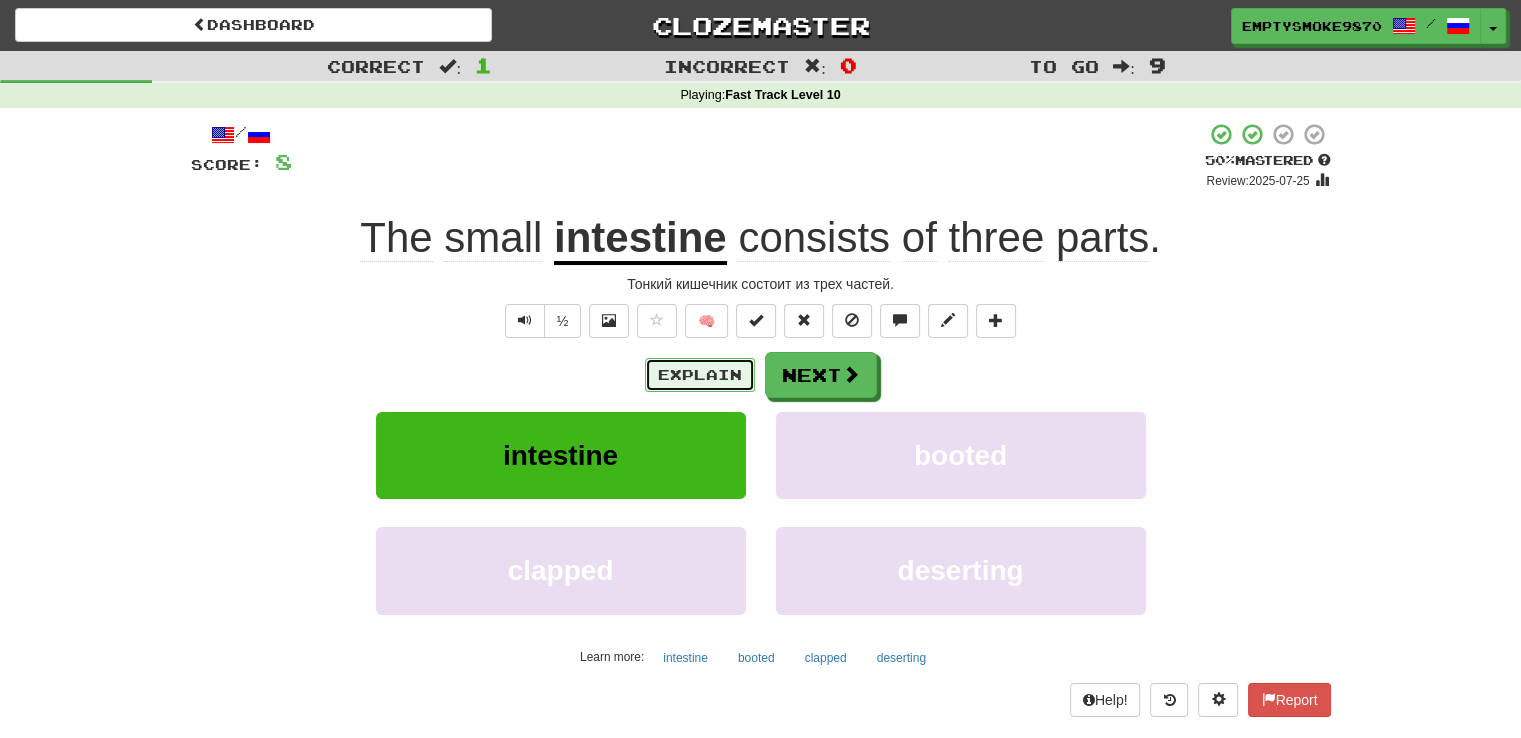 click on "Explain" at bounding box center [700, 375] 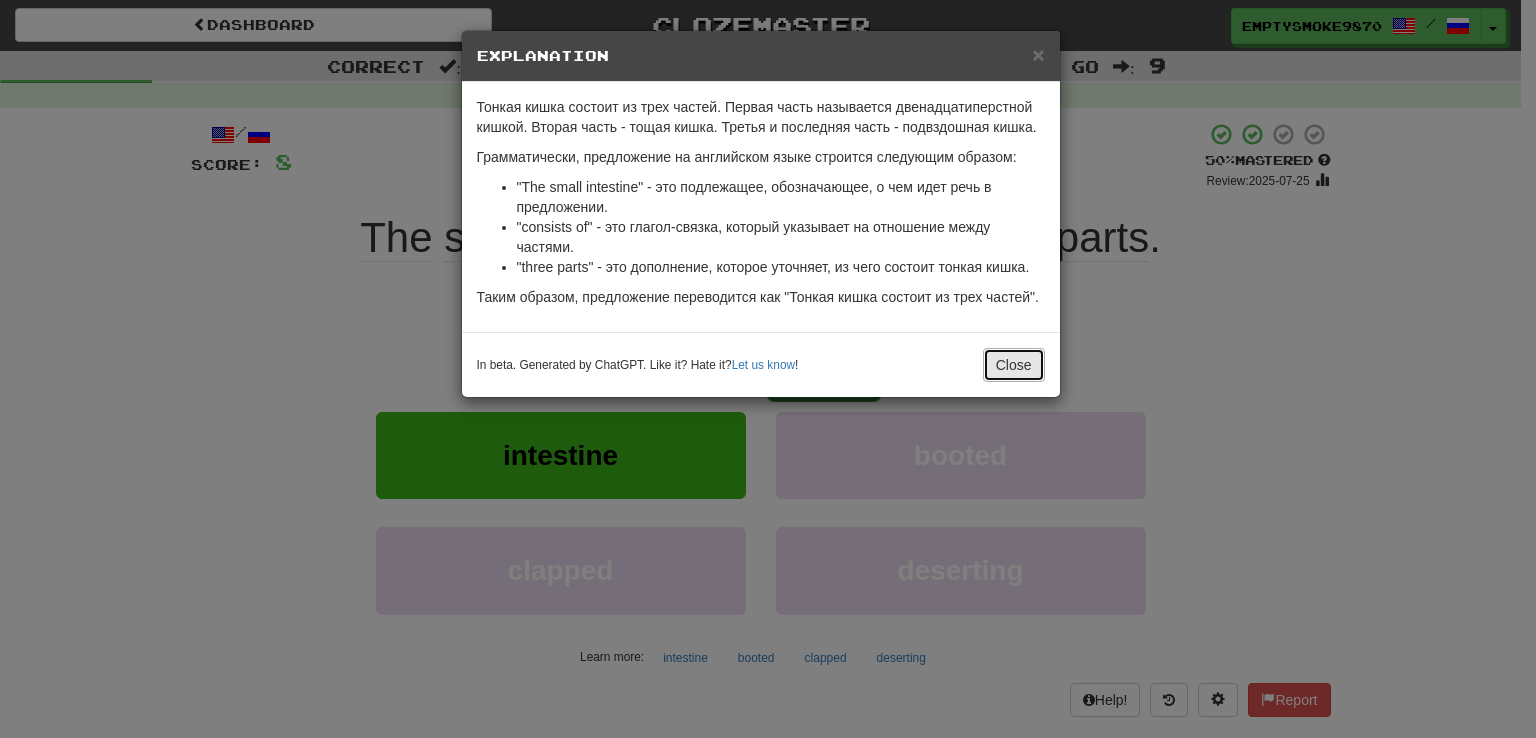 click on "Close" at bounding box center (1014, 365) 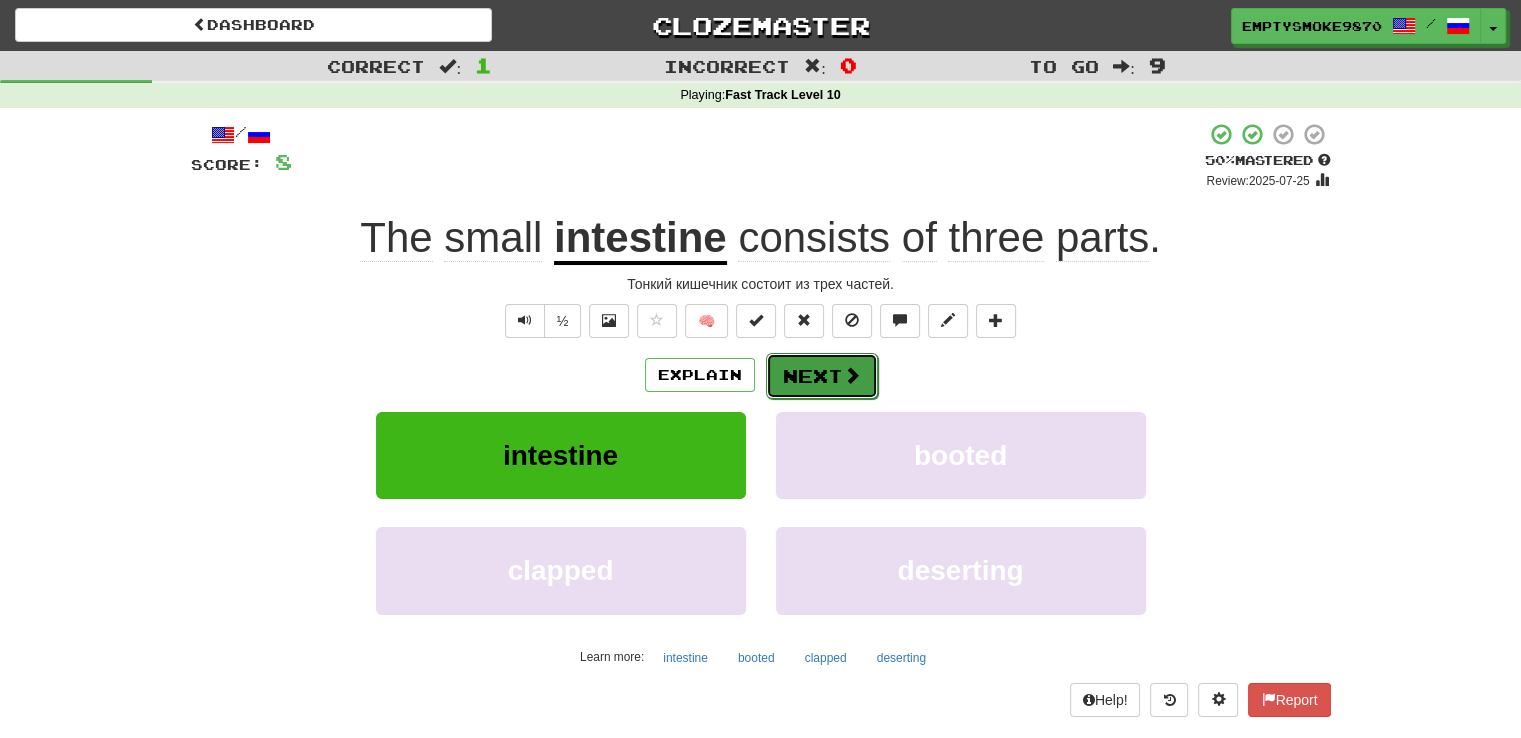 click on "Next" at bounding box center [822, 376] 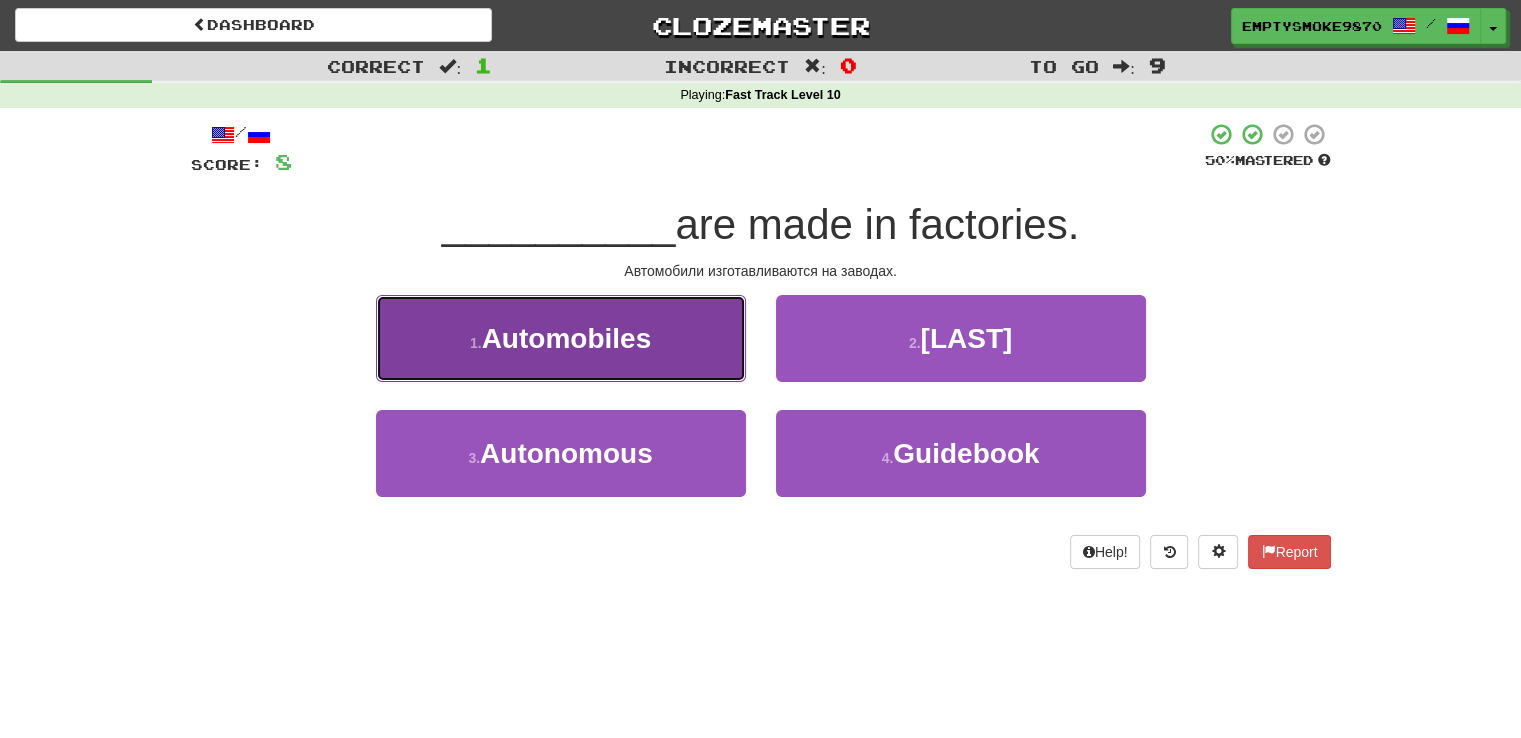 click on "1 .  Automobiles" at bounding box center (561, 338) 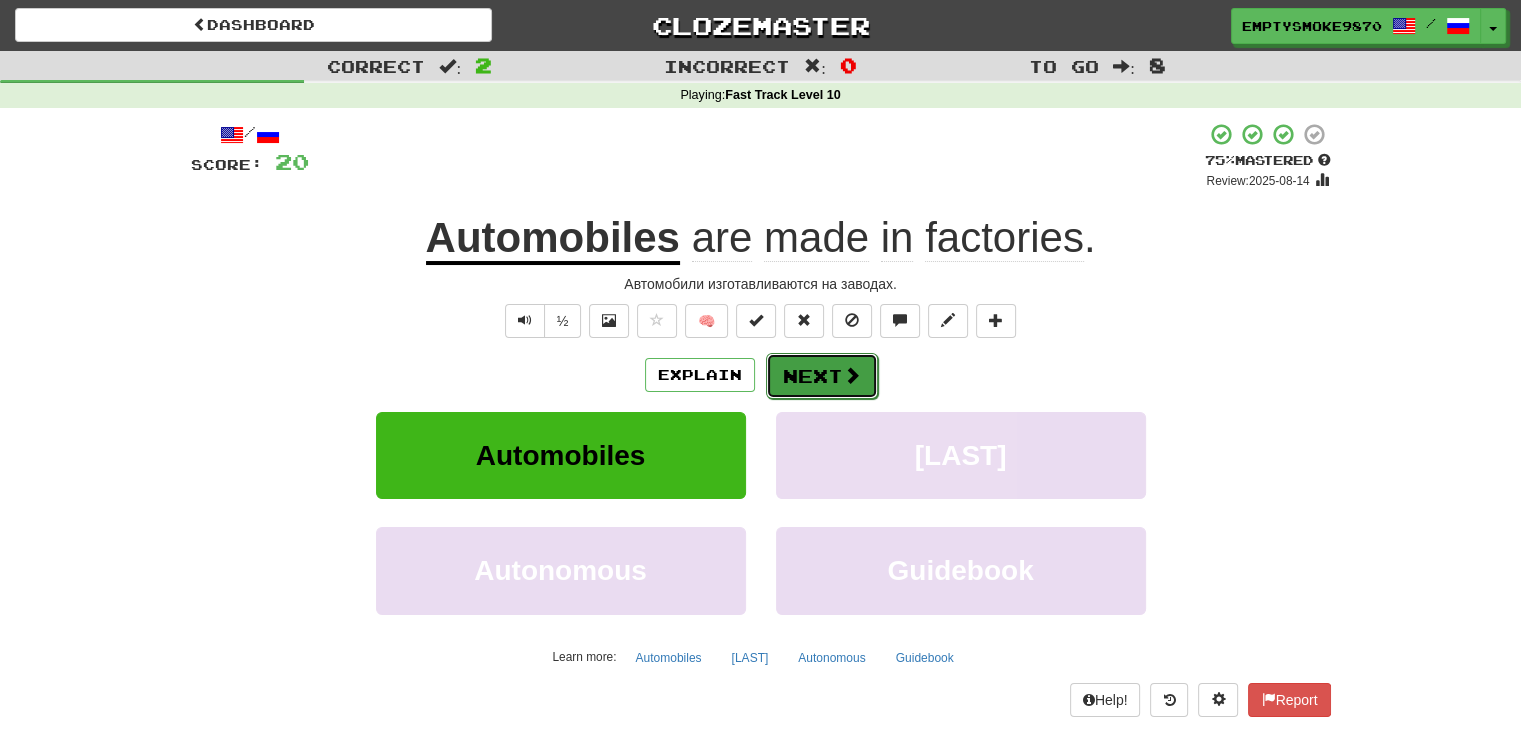 click on "Next" at bounding box center [822, 376] 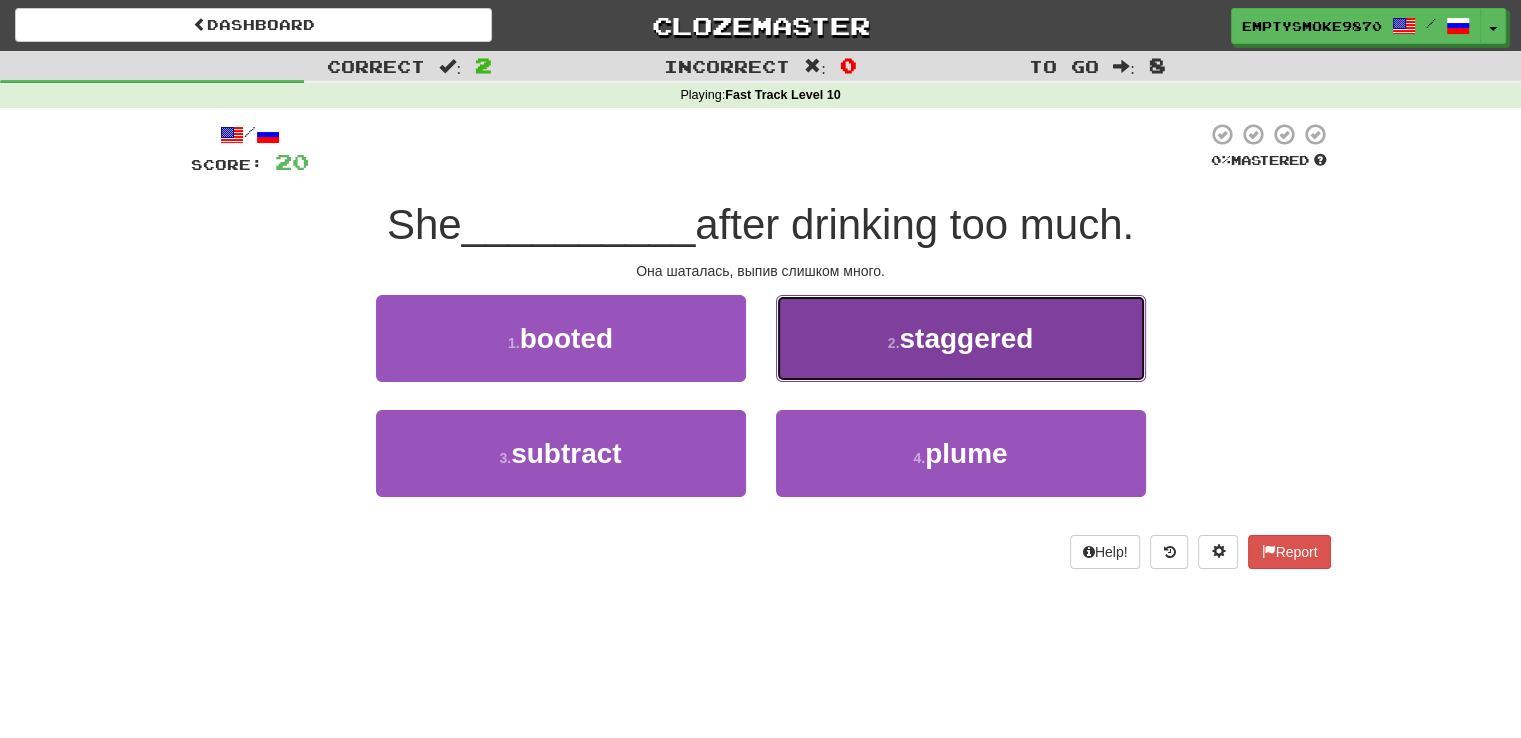 click on "2 .  staggered" at bounding box center [961, 338] 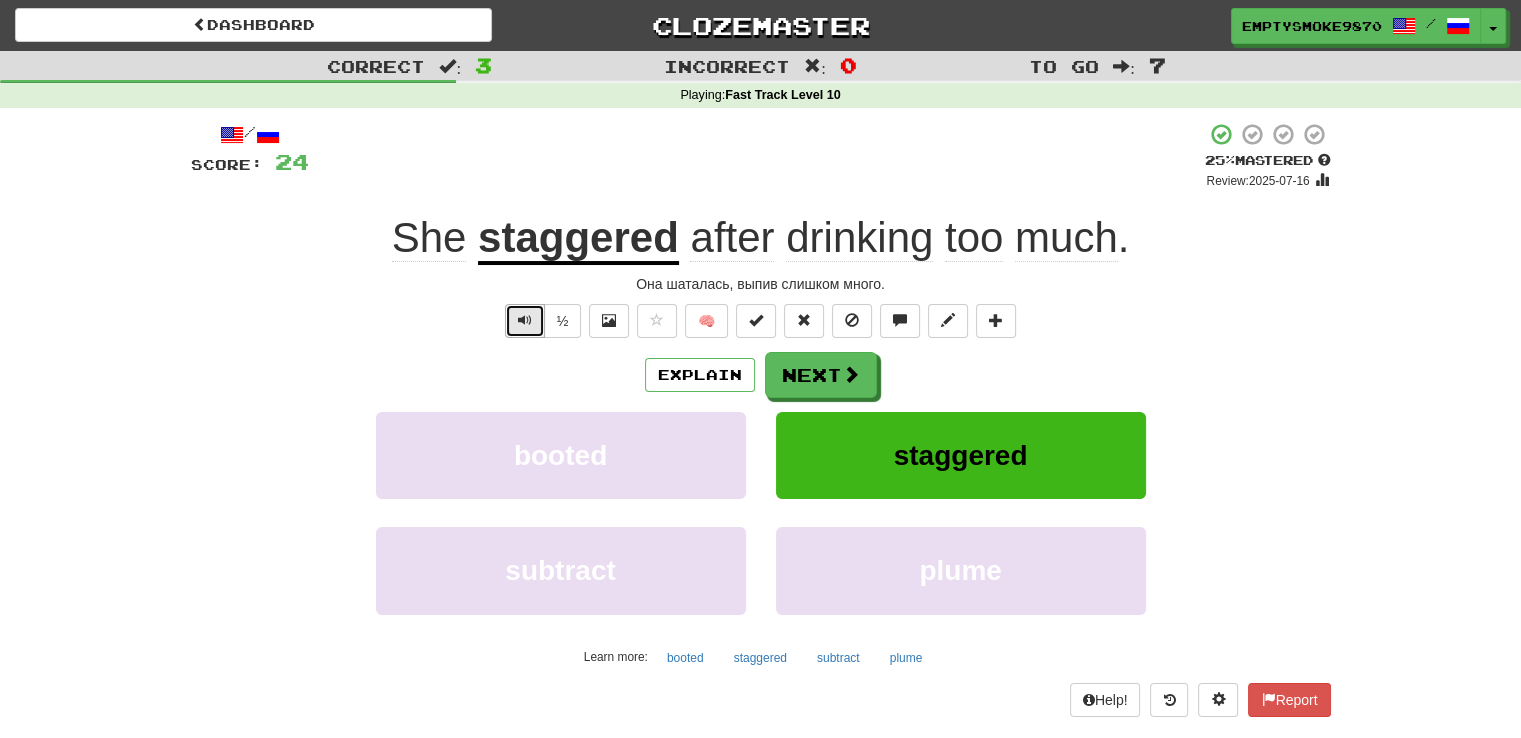 click at bounding box center (525, 320) 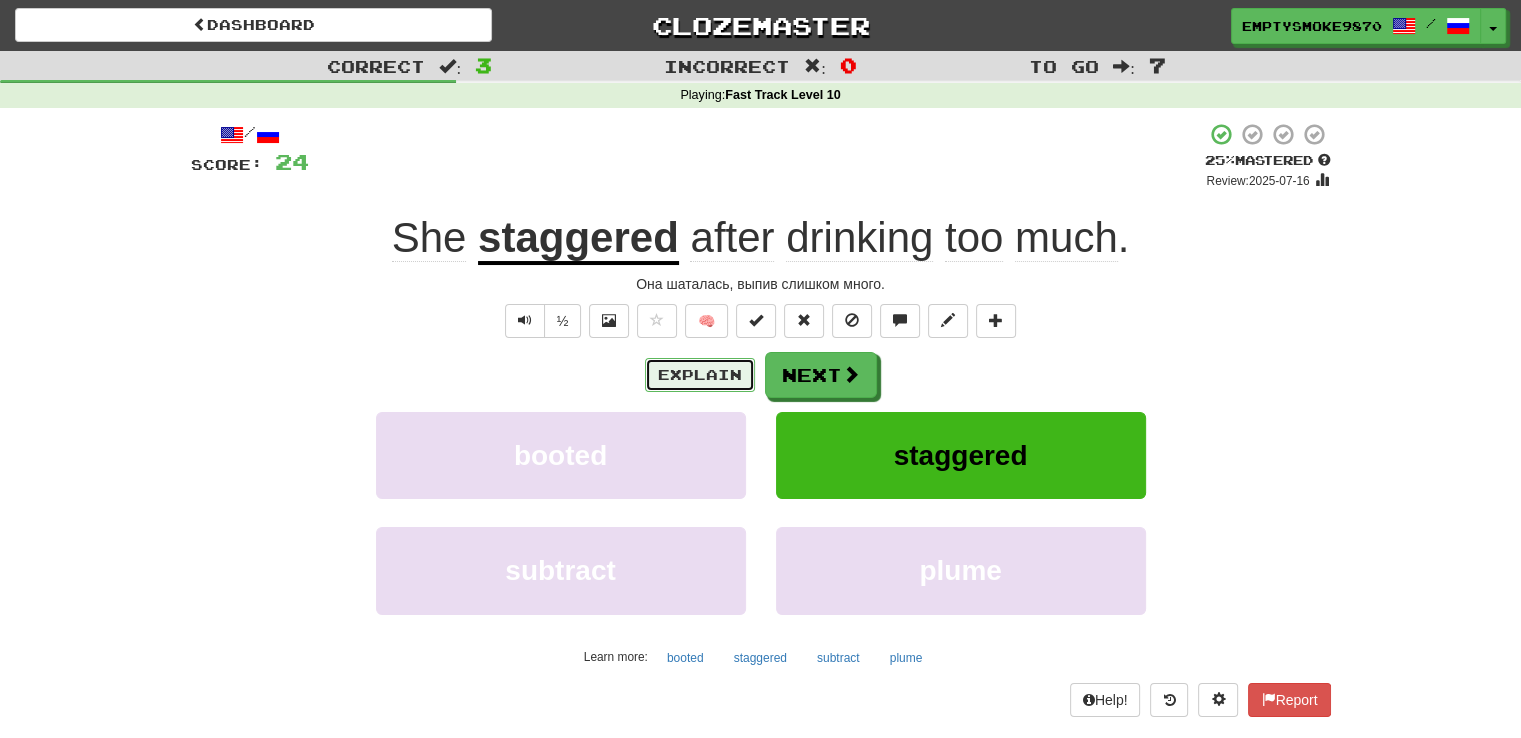 click on "Explain" at bounding box center [700, 375] 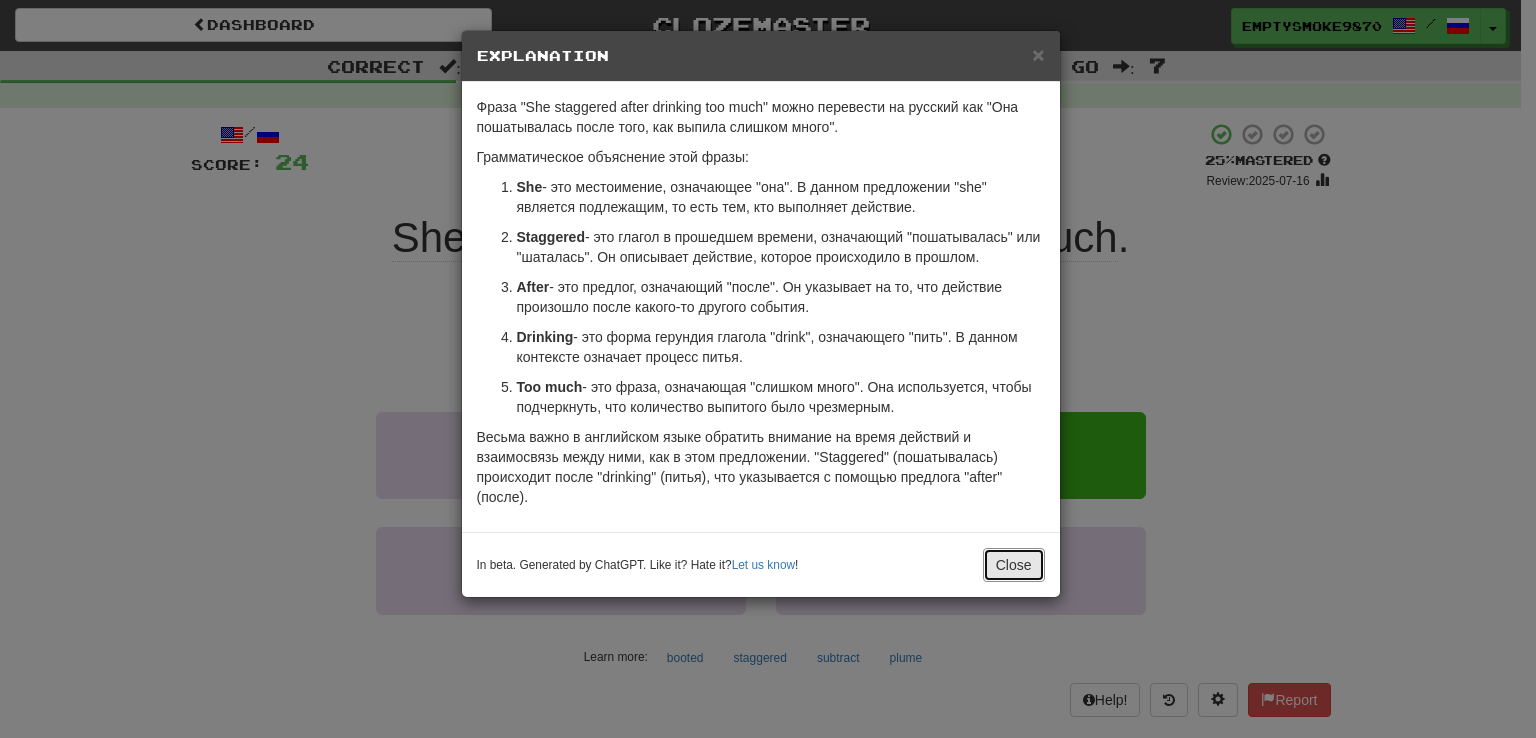 drag, startPoint x: 1006, startPoint y: 567, endPoint x: 1000, endPoint y: 553, distance: 15.231546 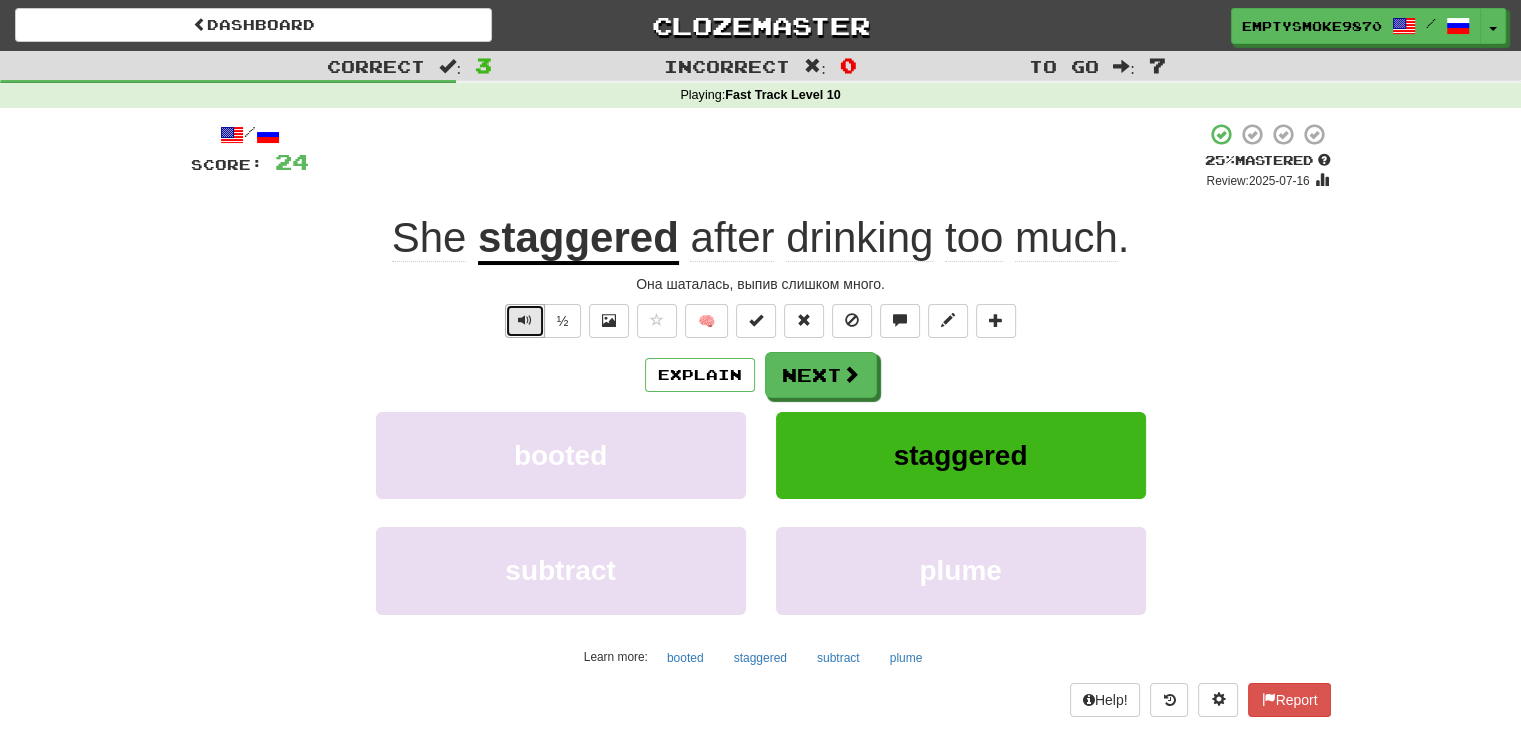 click at bounding box center (525, 320) 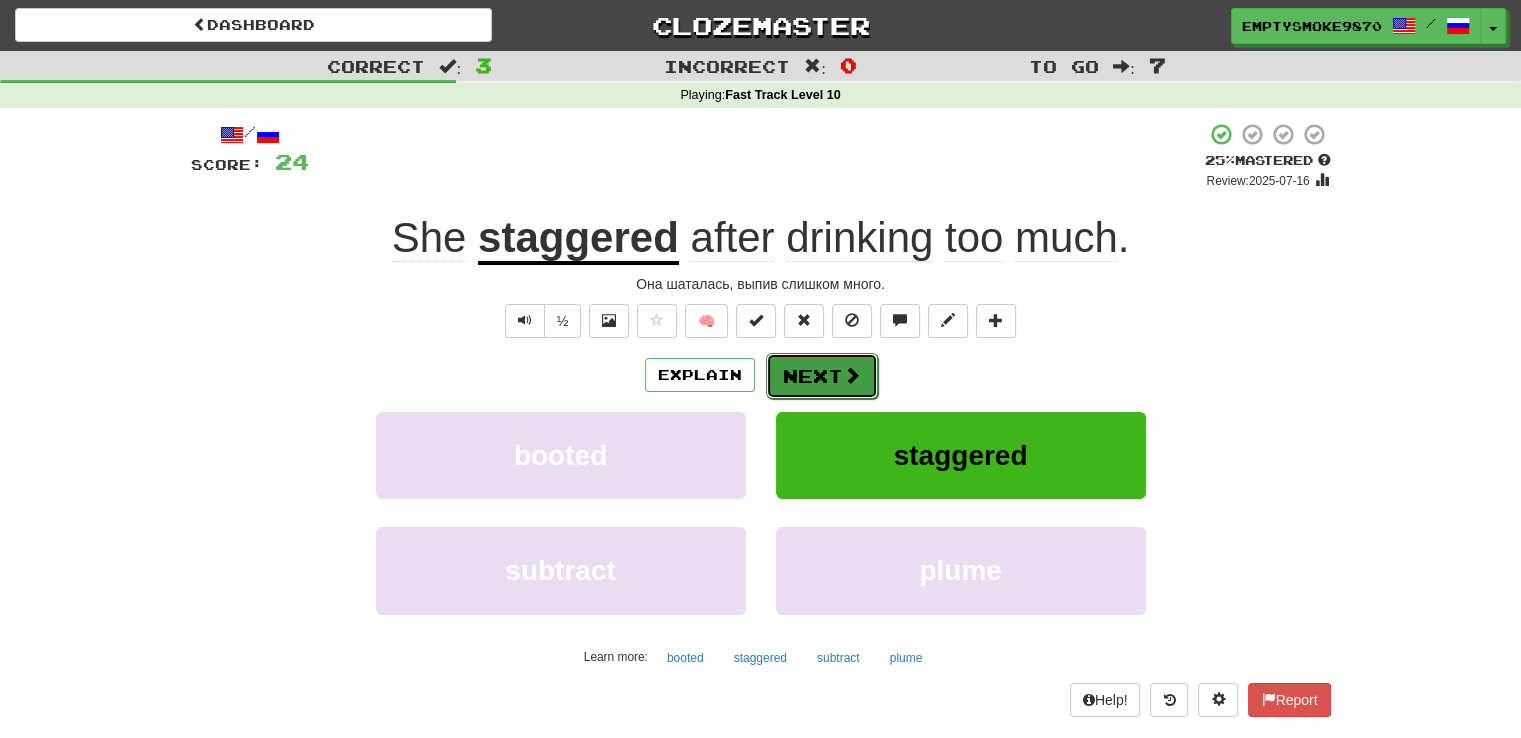 click on "Next" at bounding box center (822, 376) 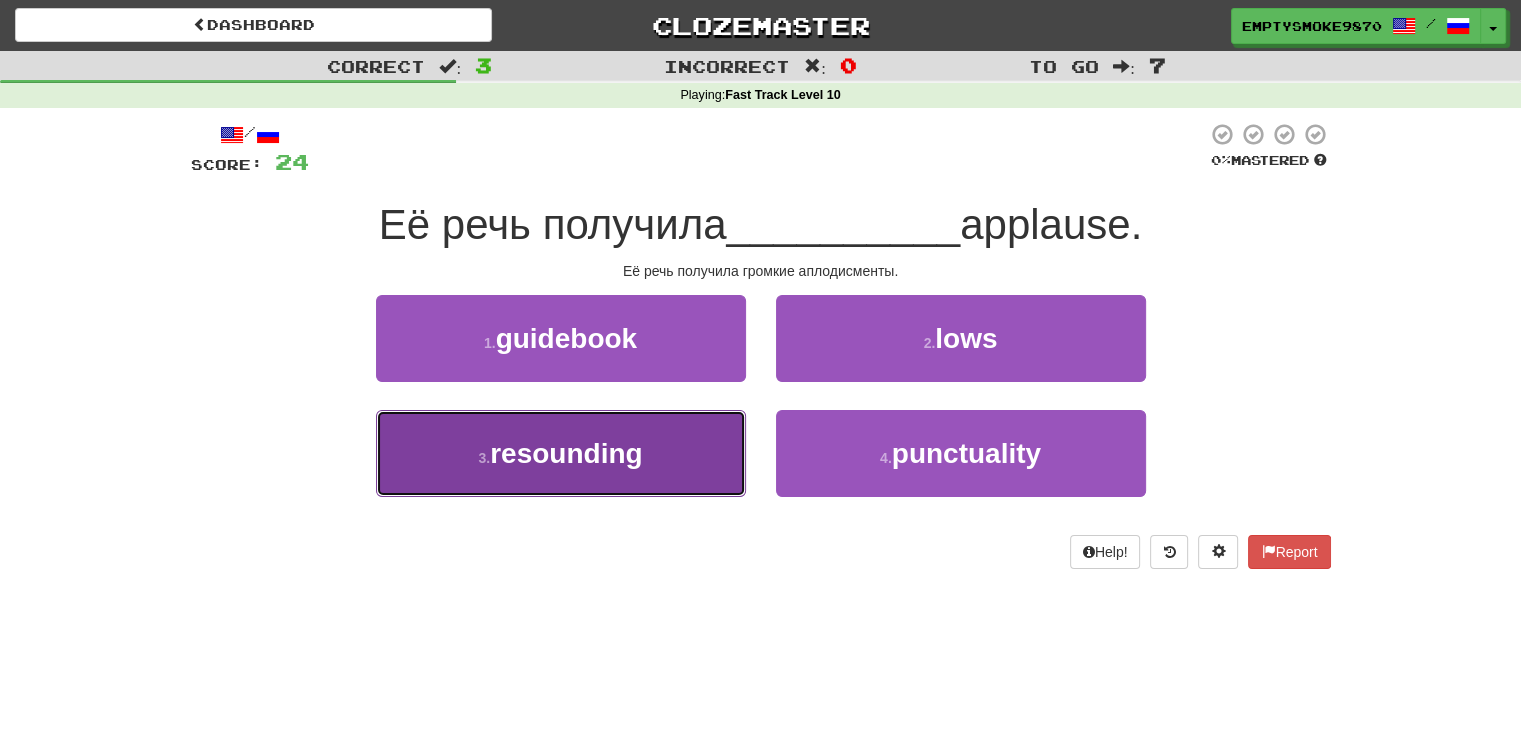 click on "3 .  resounding" at bounding box center (561, 453) 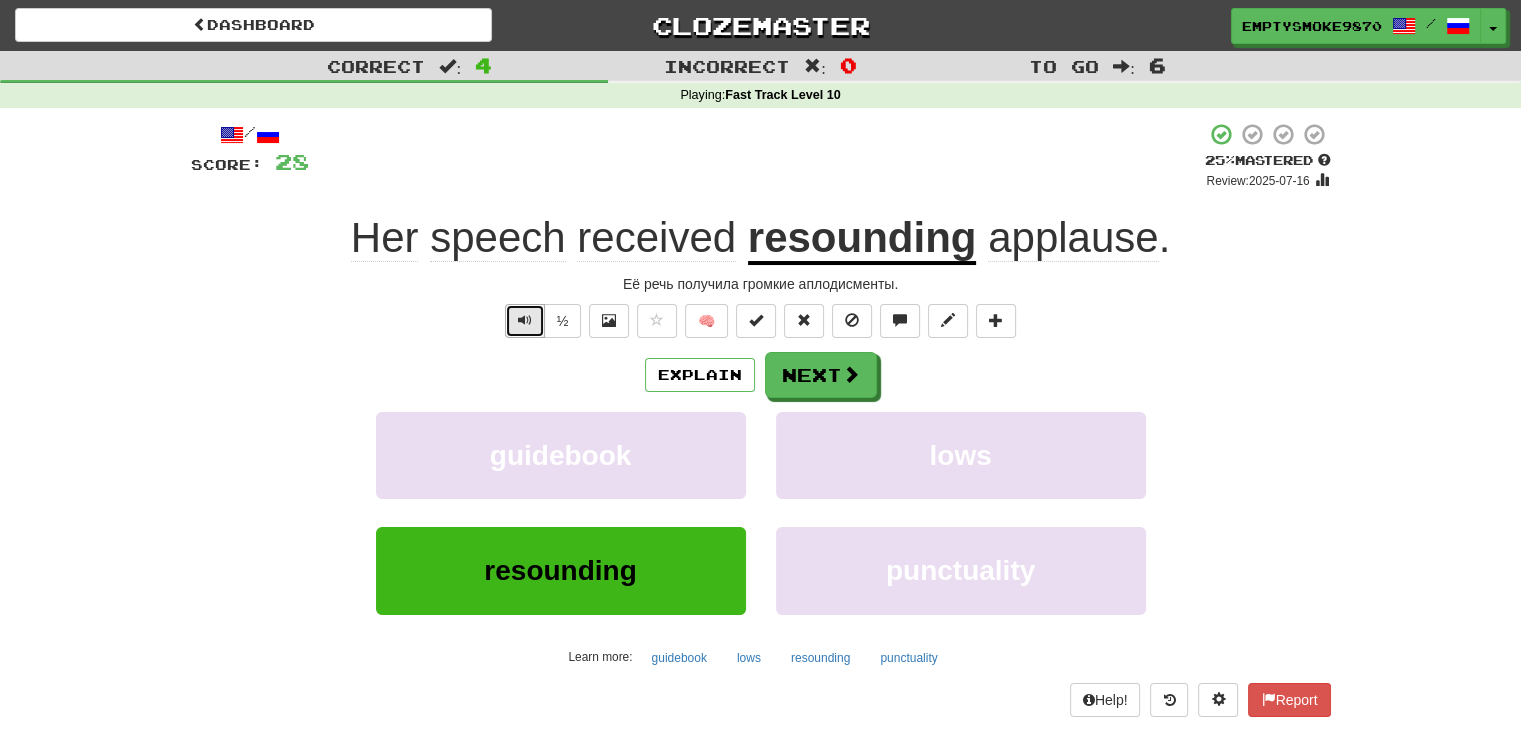 click at bounding box center (525, 320) 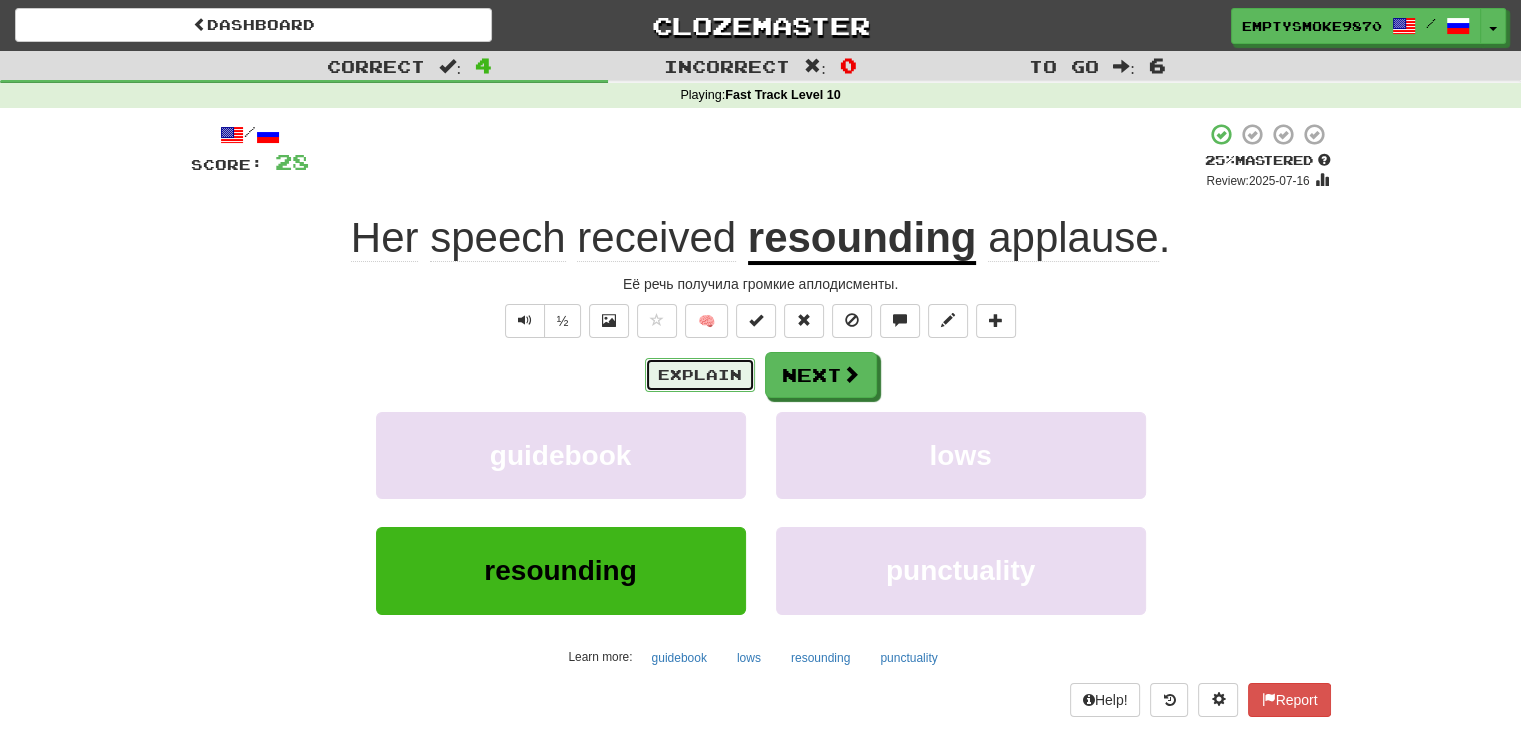 click on "Explain" at bounding box center (700, 375) 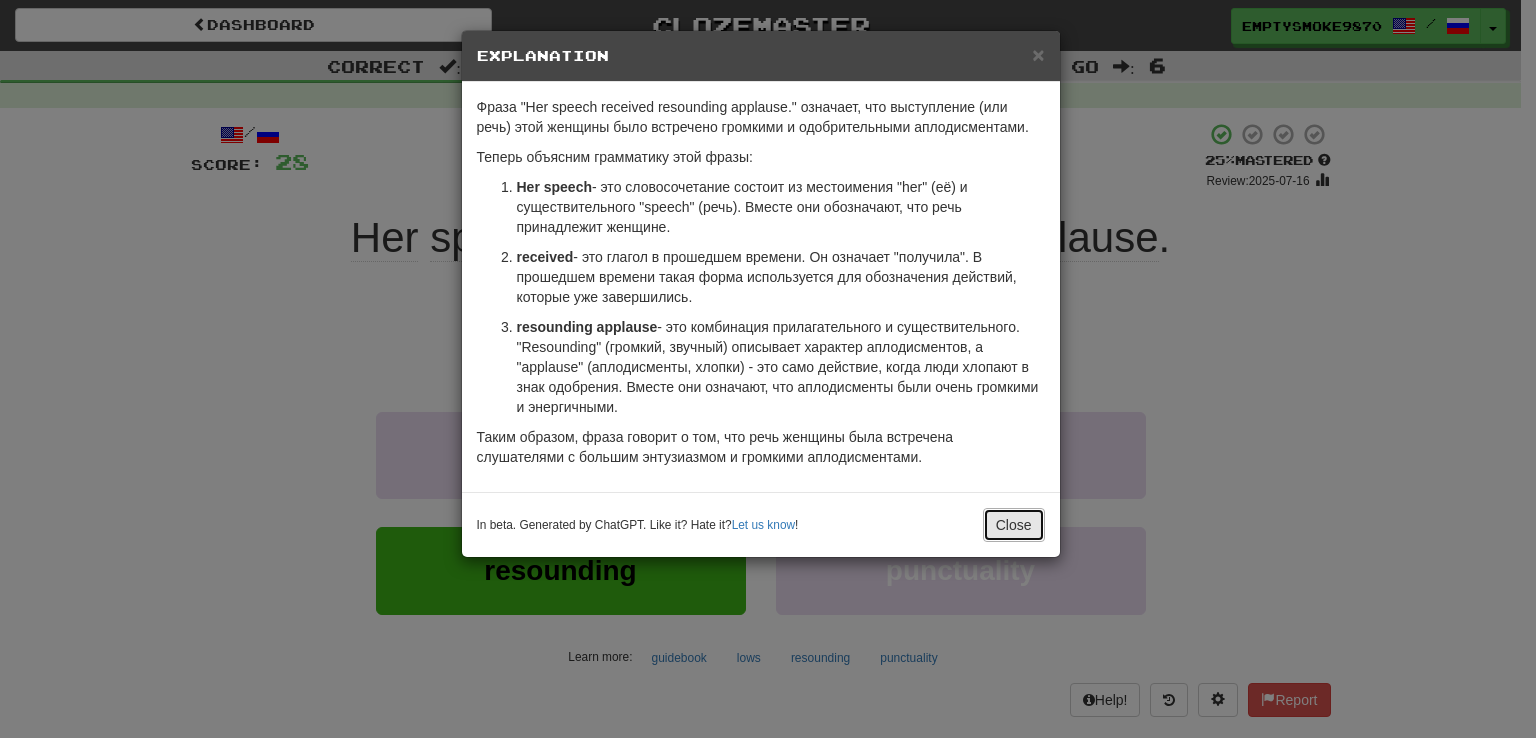 click on "Close" at bounding box center (1014, 525) 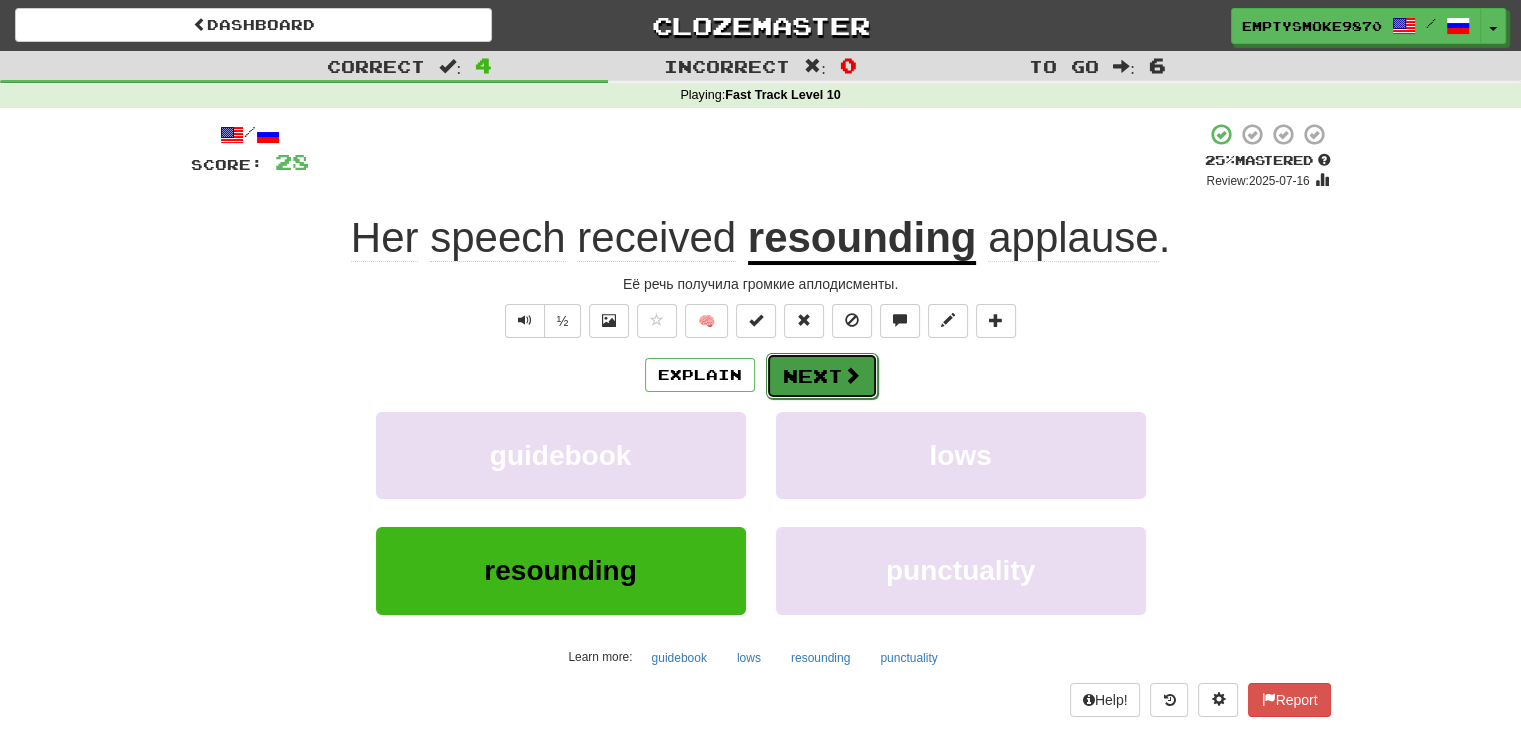 click on "Next" at bounding box center (822, 376) 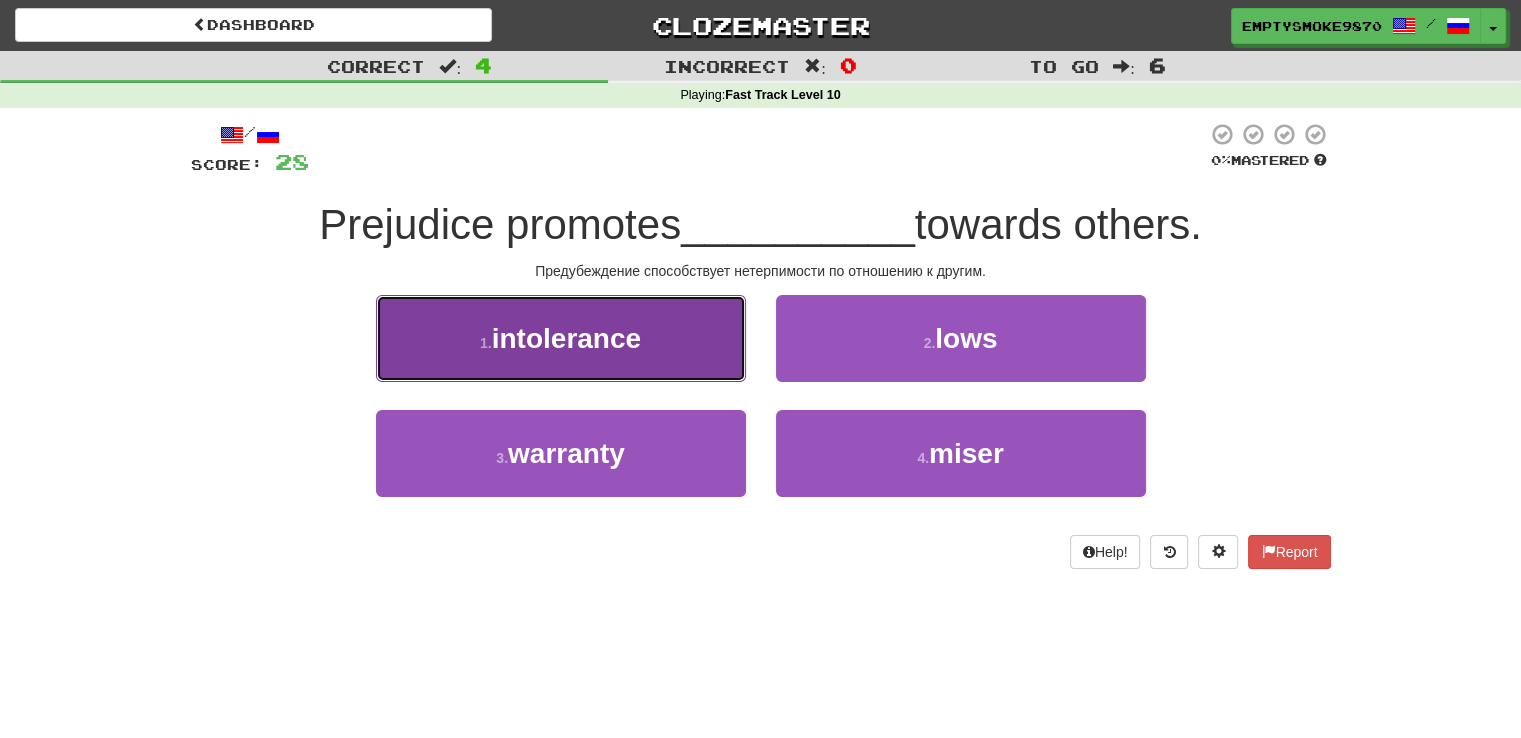 click on "1 .  intolerance" at bounding box center (561, 338) 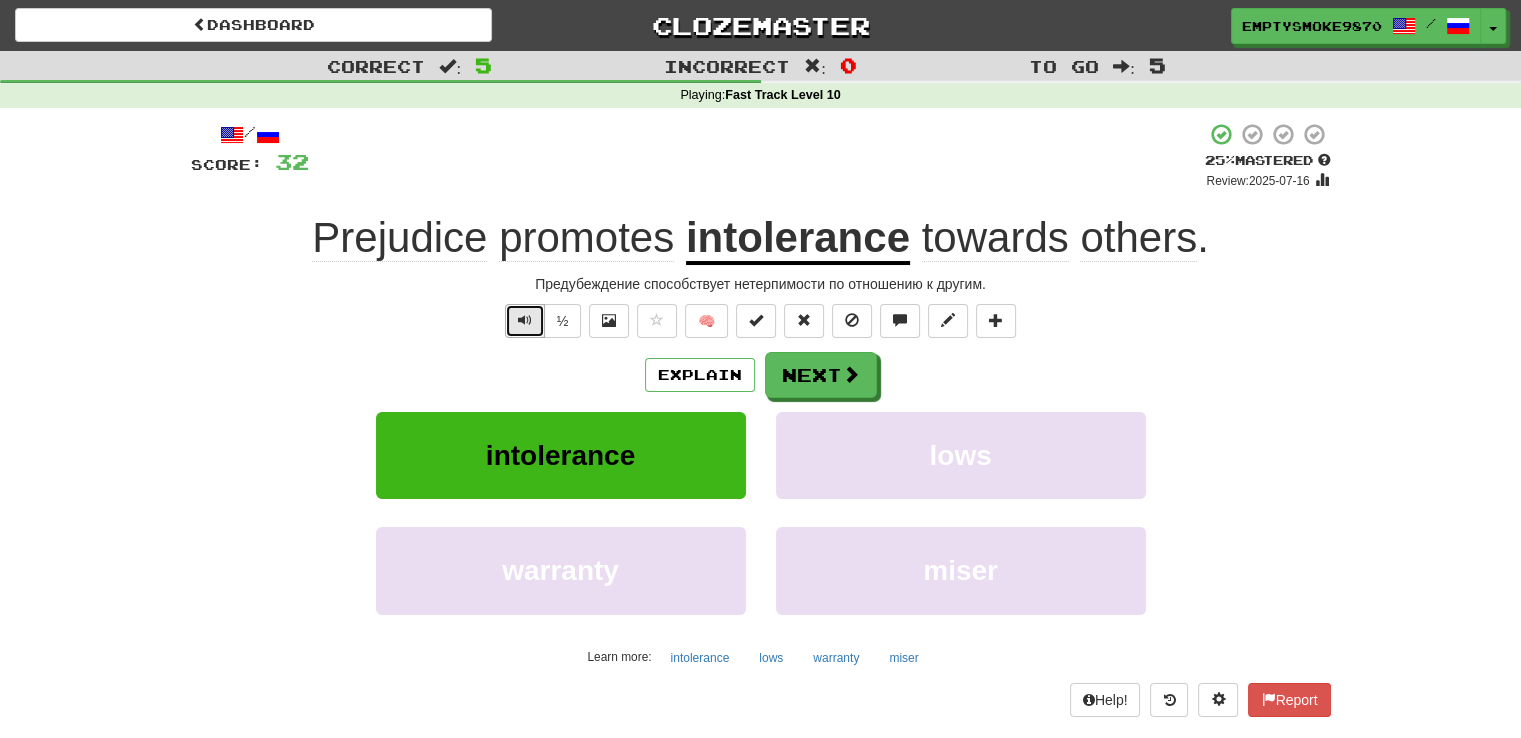 click at bounding box center [525, 320] 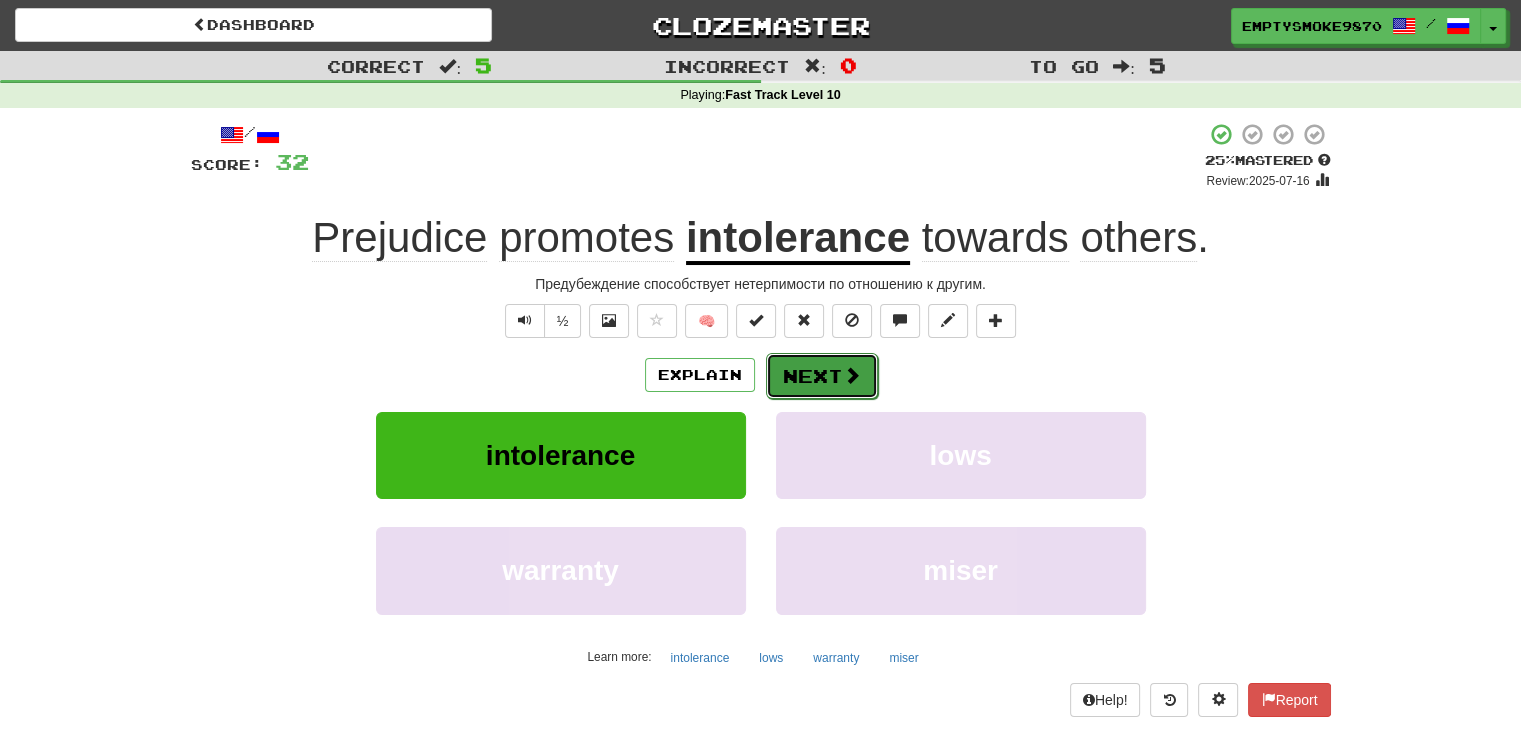 click at bounding box center (852, 375) 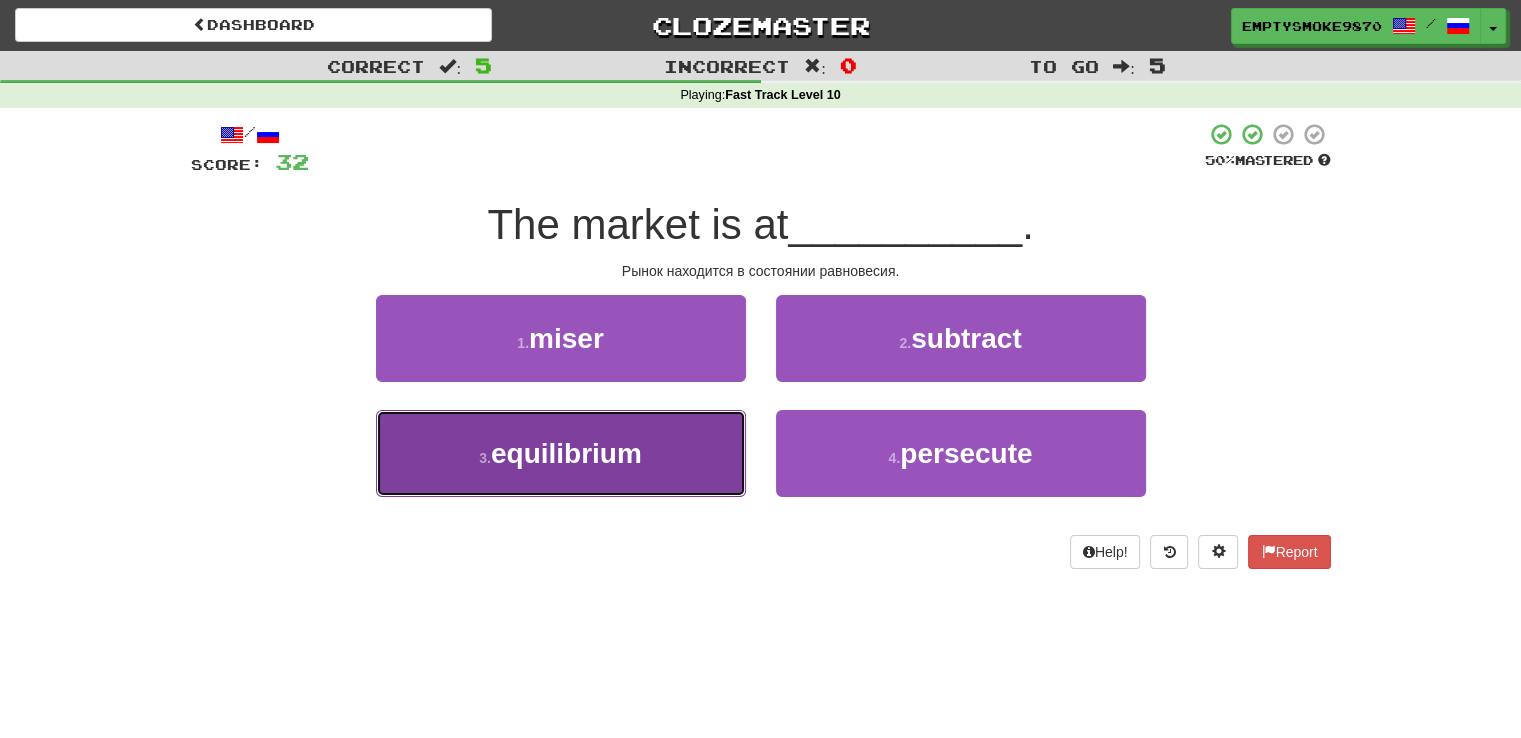 click on "3 .  equilibrium" at bounding box center [561, 453] 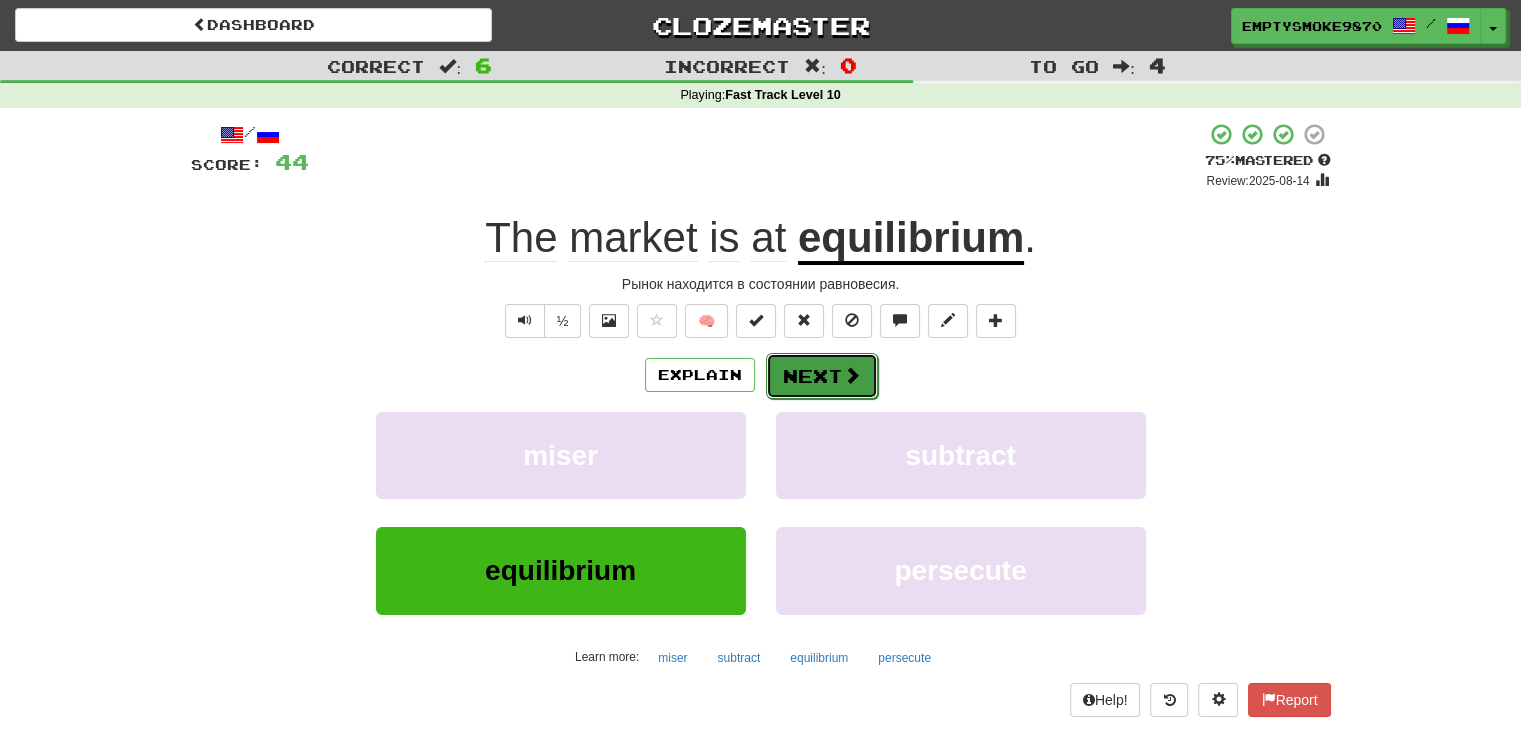 click on "Next" at bounding box center (822, 376) 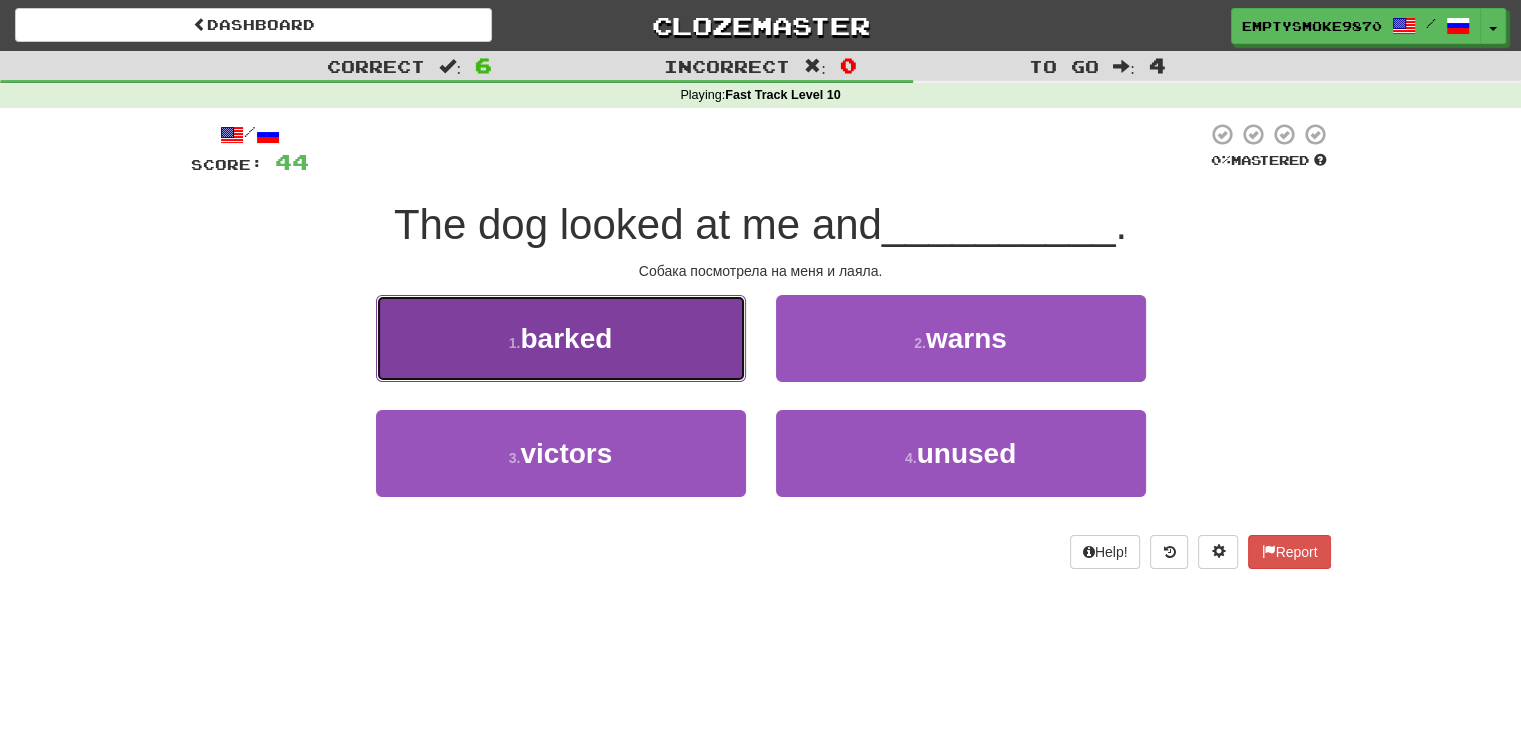 click on "1 . barked" at bounding box center [561, 338] 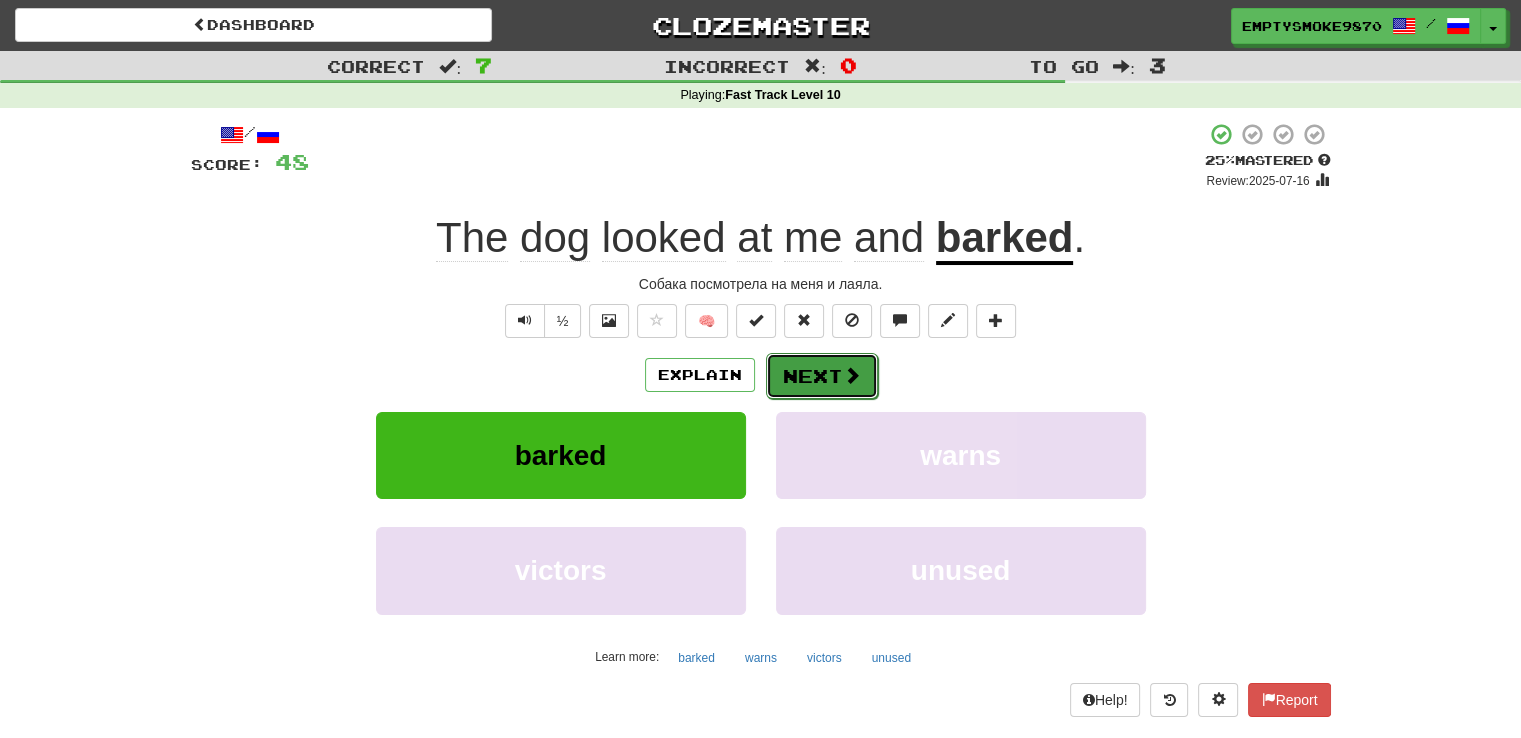 click on "Next" at bounding box center [822, 376] 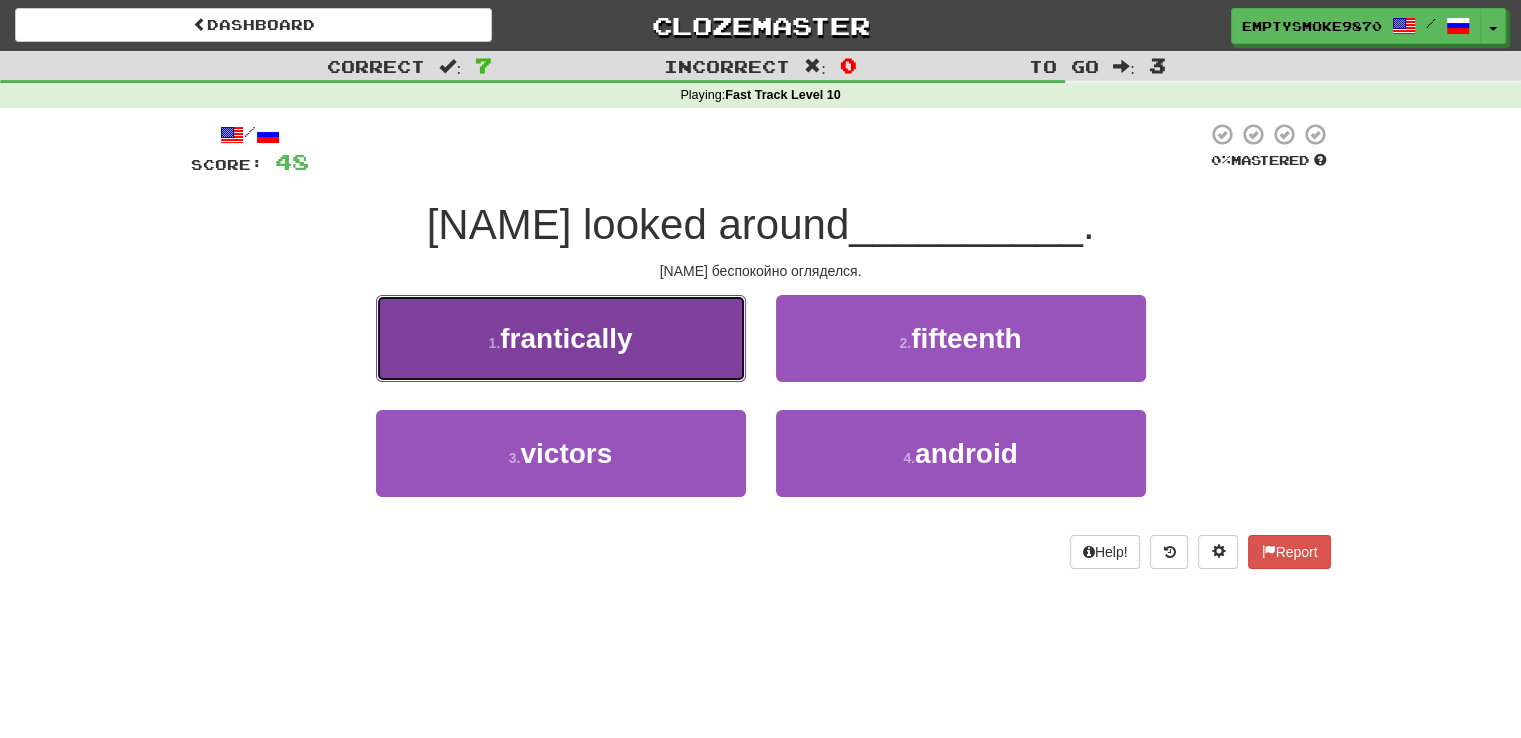 click on "1 .  frantically" at bounding box center (561, 338) 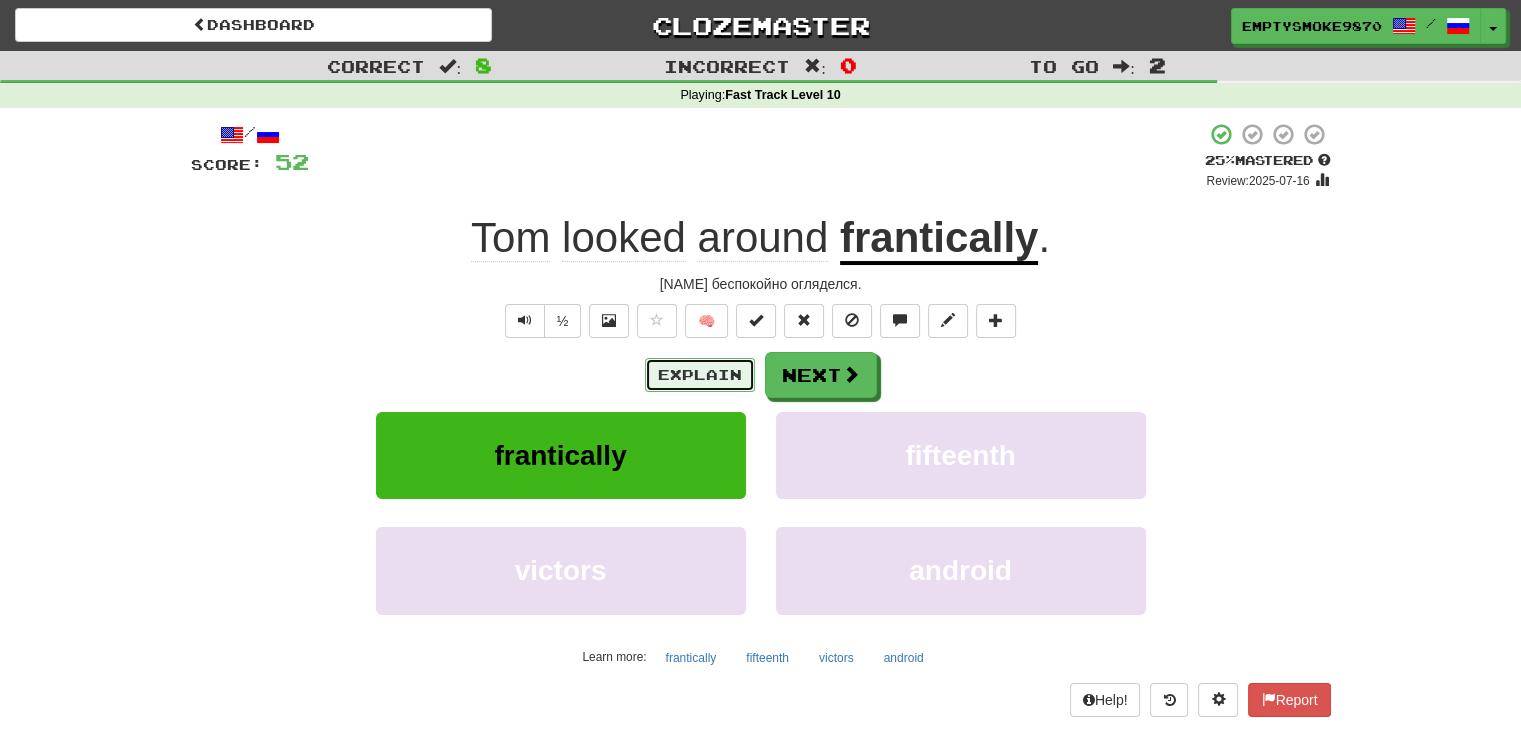 click on "Explain" at bounding box center (700, 375) 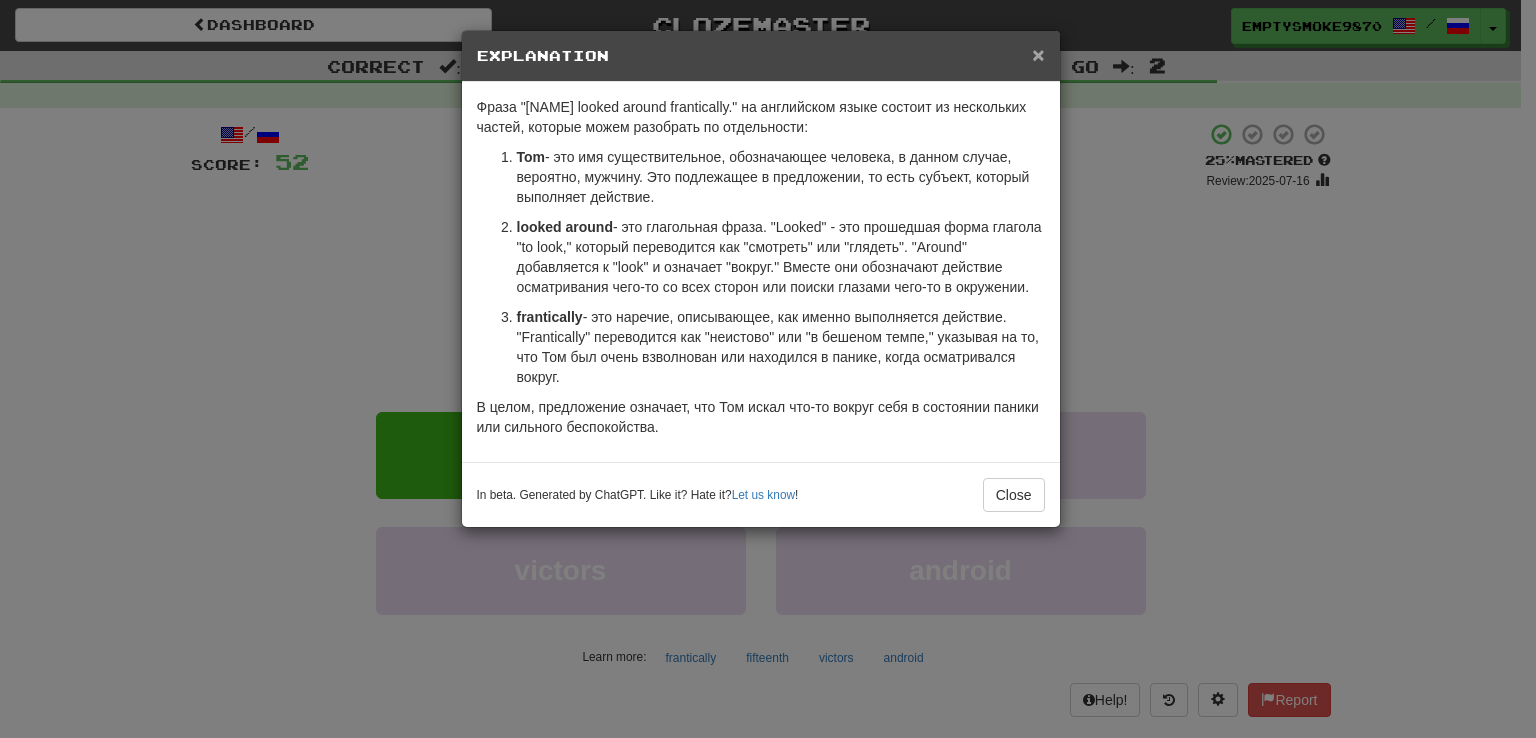 click on "×" at bounding box center [1038, 54] 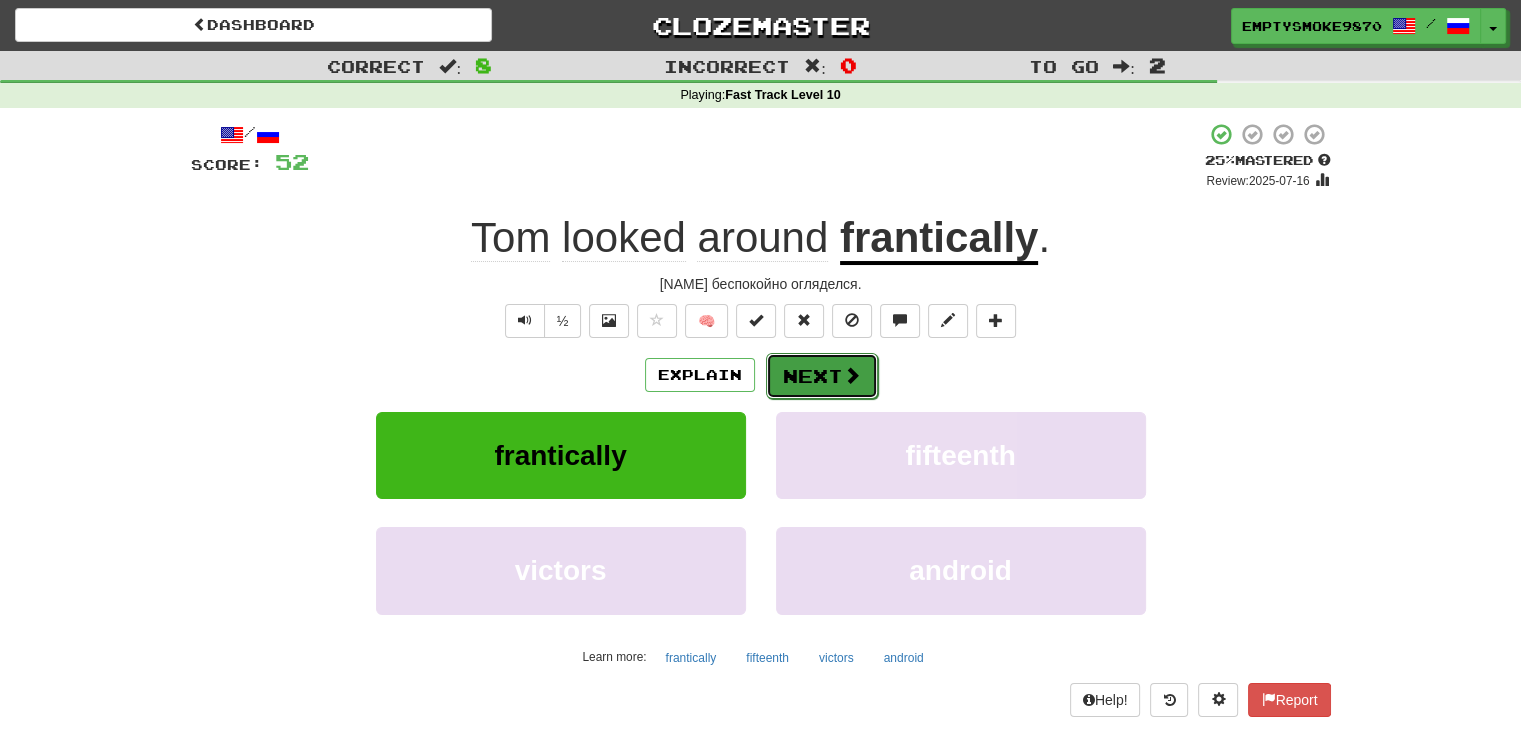 click on "Next" at bounding box center (822, 376) 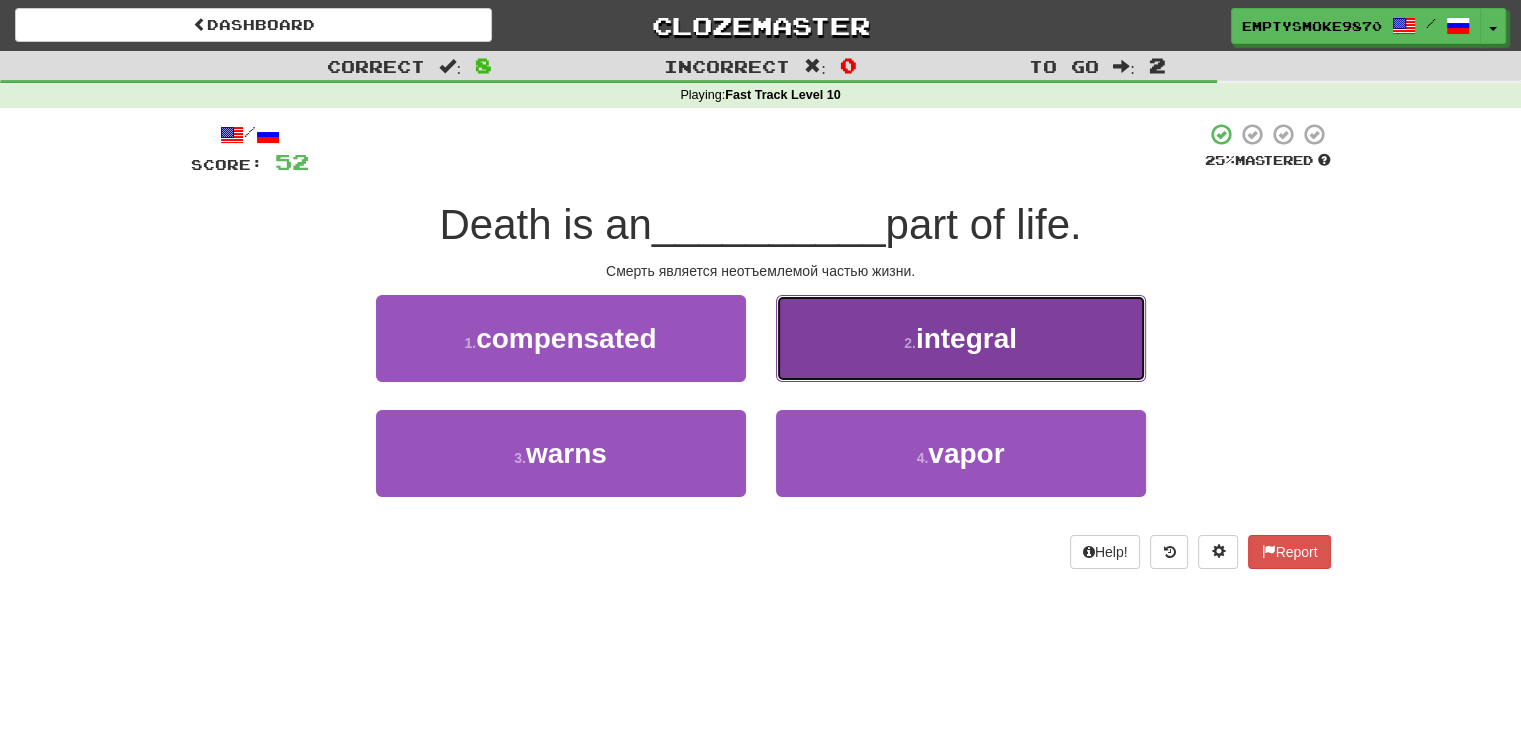 click on "2 .  integral" at bounding box center (961, 338) 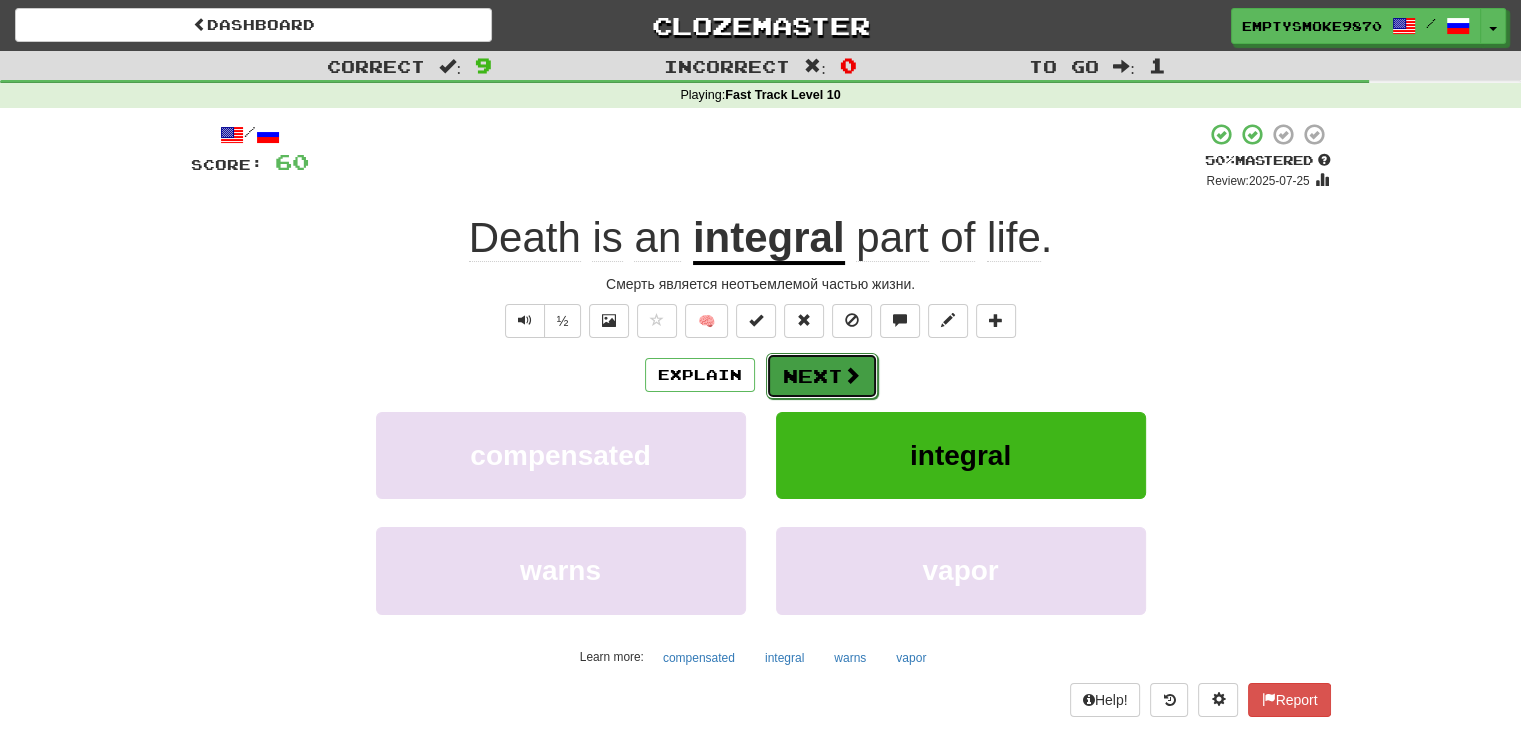 click on "Next" at bounding box center (822, 376) 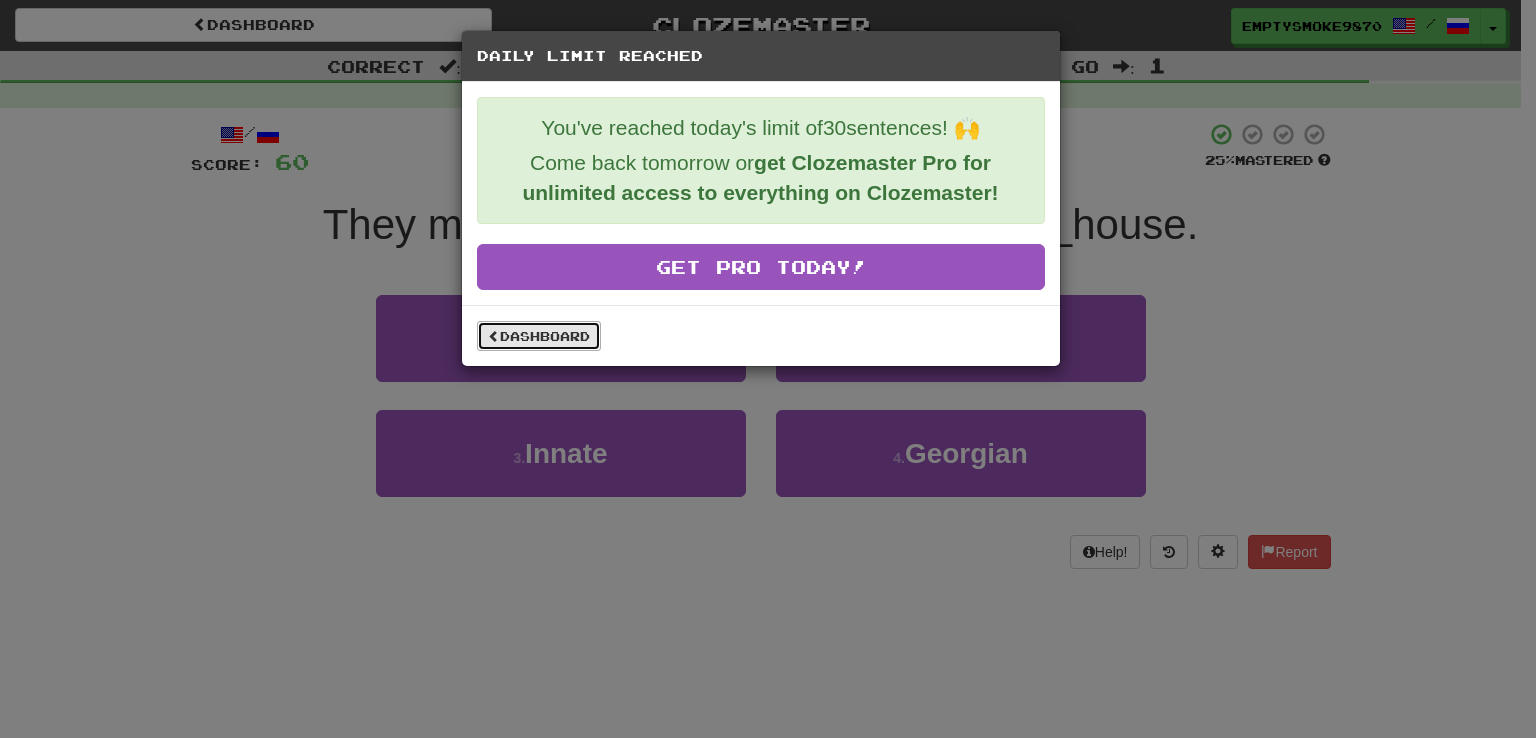 click on "Dashboard" at bounding box center (539, 336) 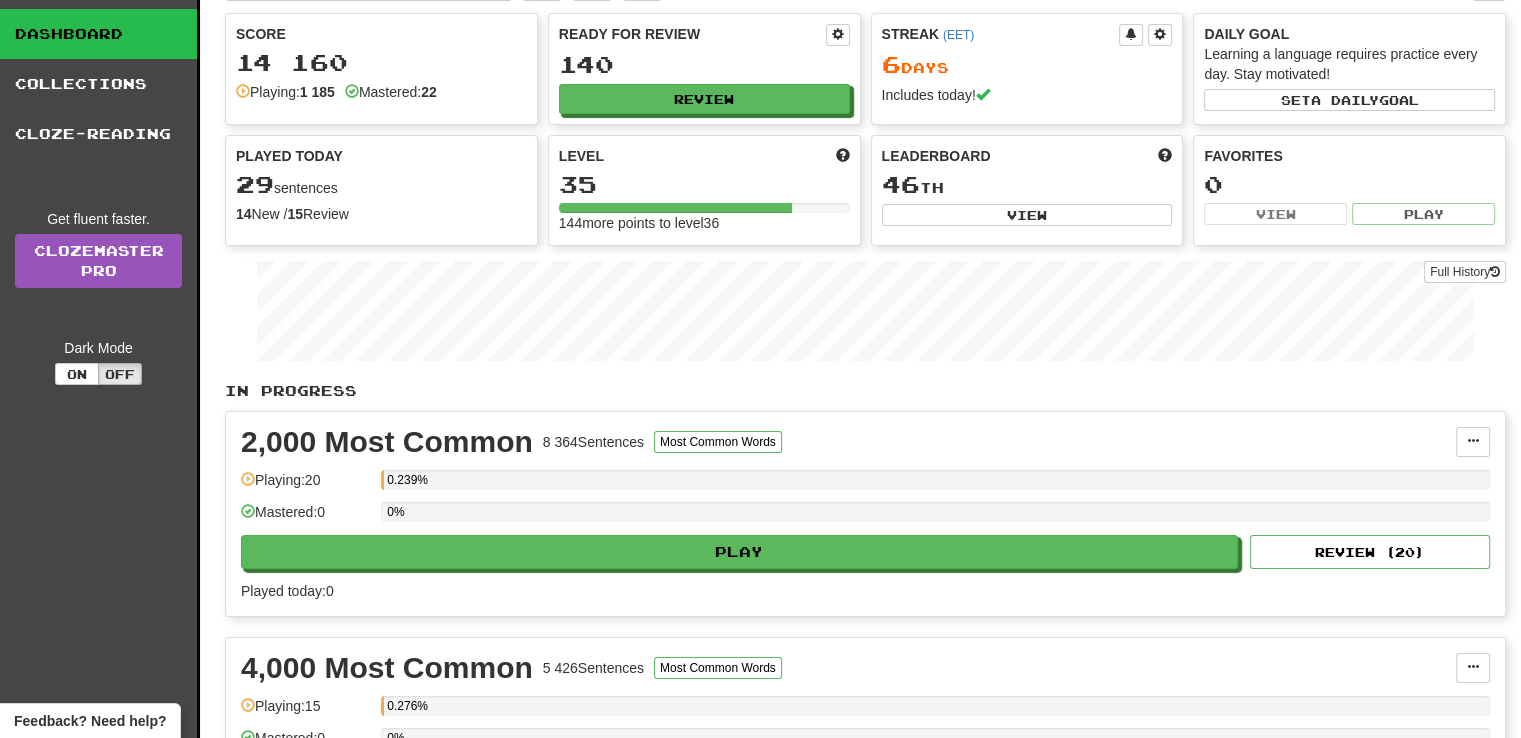scroll, scrollTop: 0, scrollLeft: 0, axis: both 